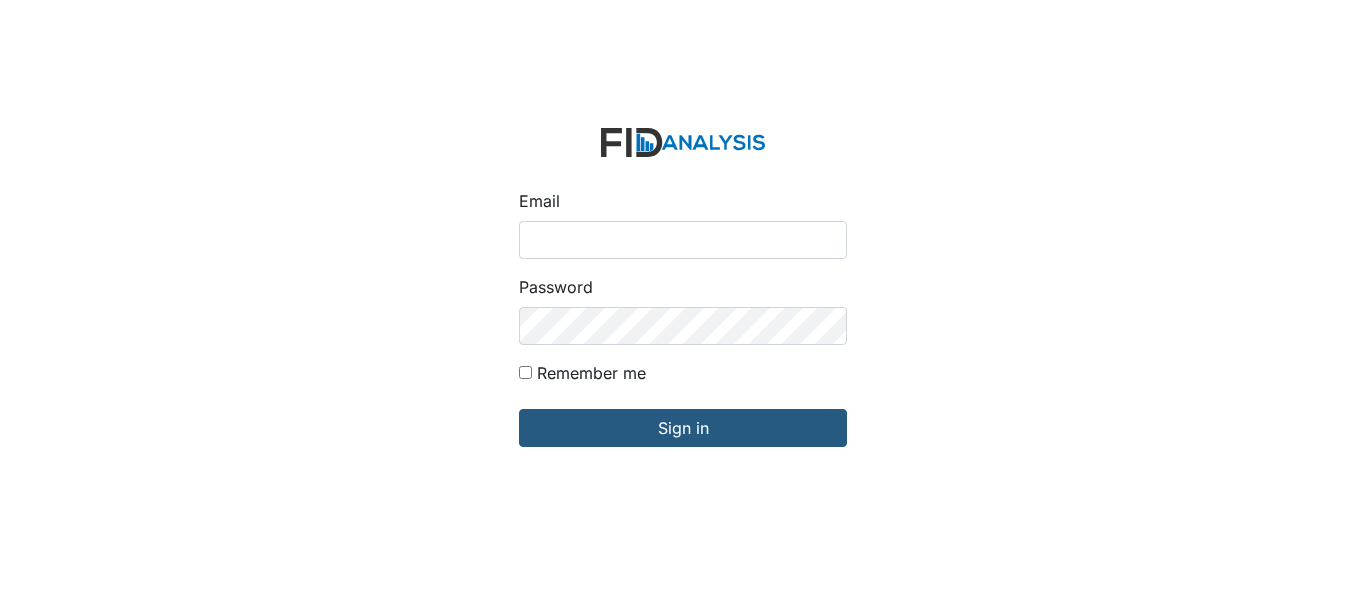 scroll, scrollTop: 0, scrollLeft: 0, axis: both 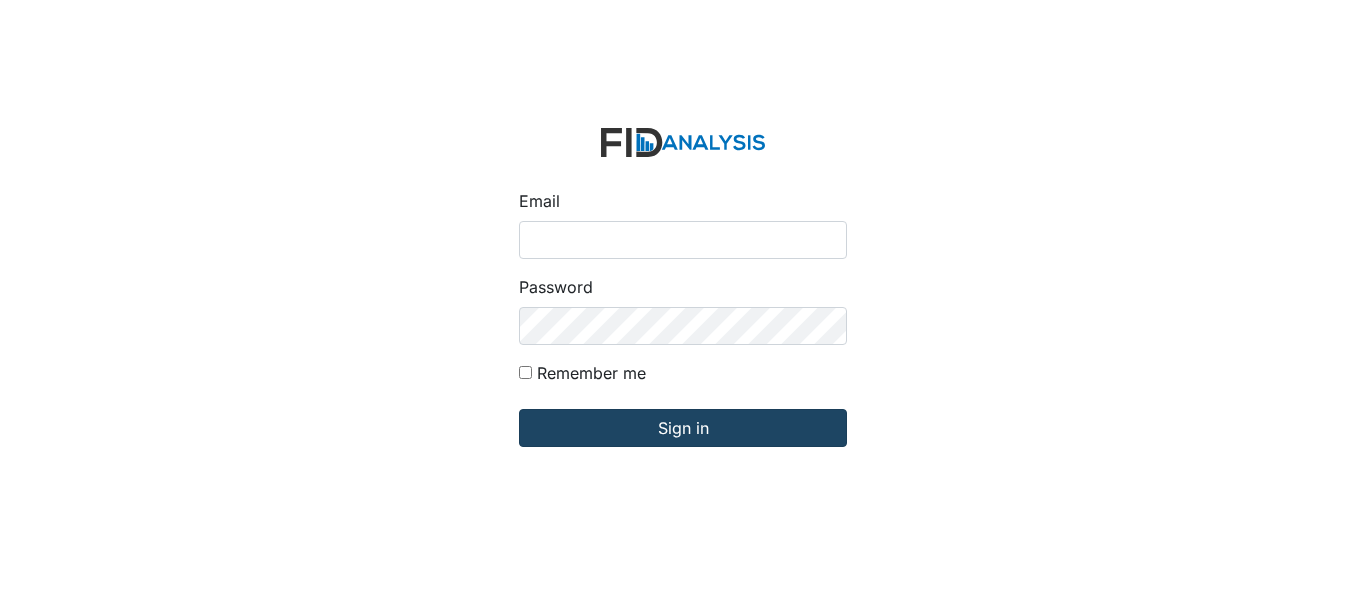 type on "[USERNAME]@example.com" 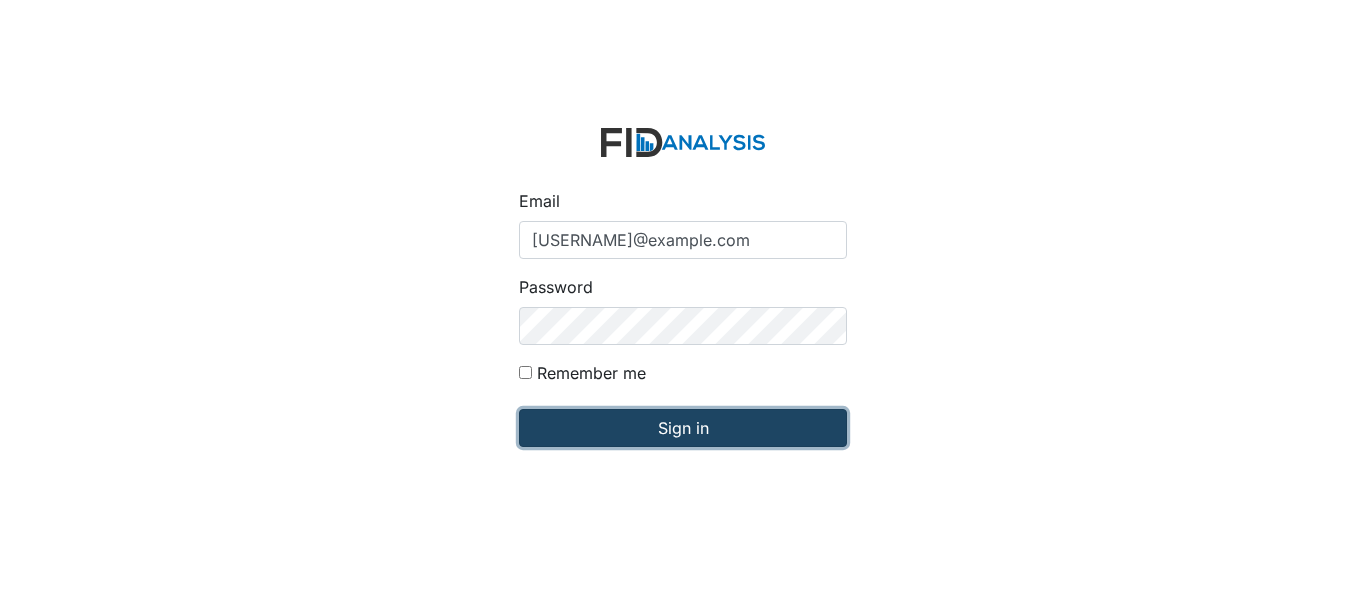 click on "Sign in" at bounding box center (683, 428) 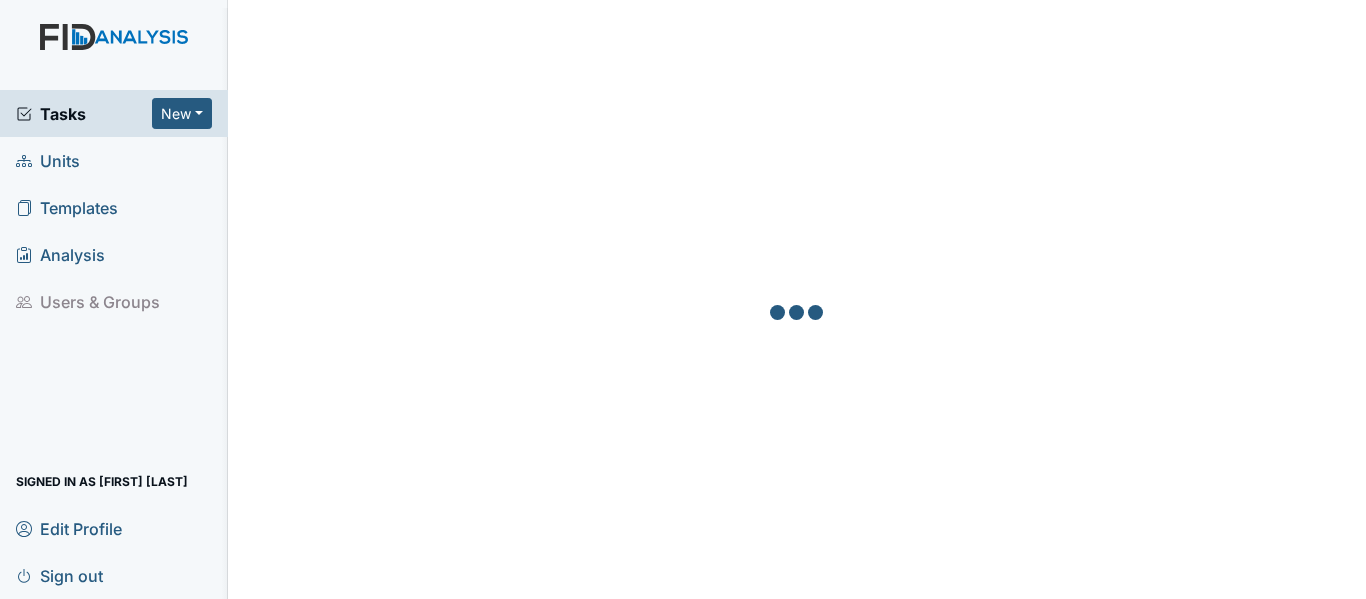 scroll, scrollTop: 0, scrollLeft: 0, axis: both 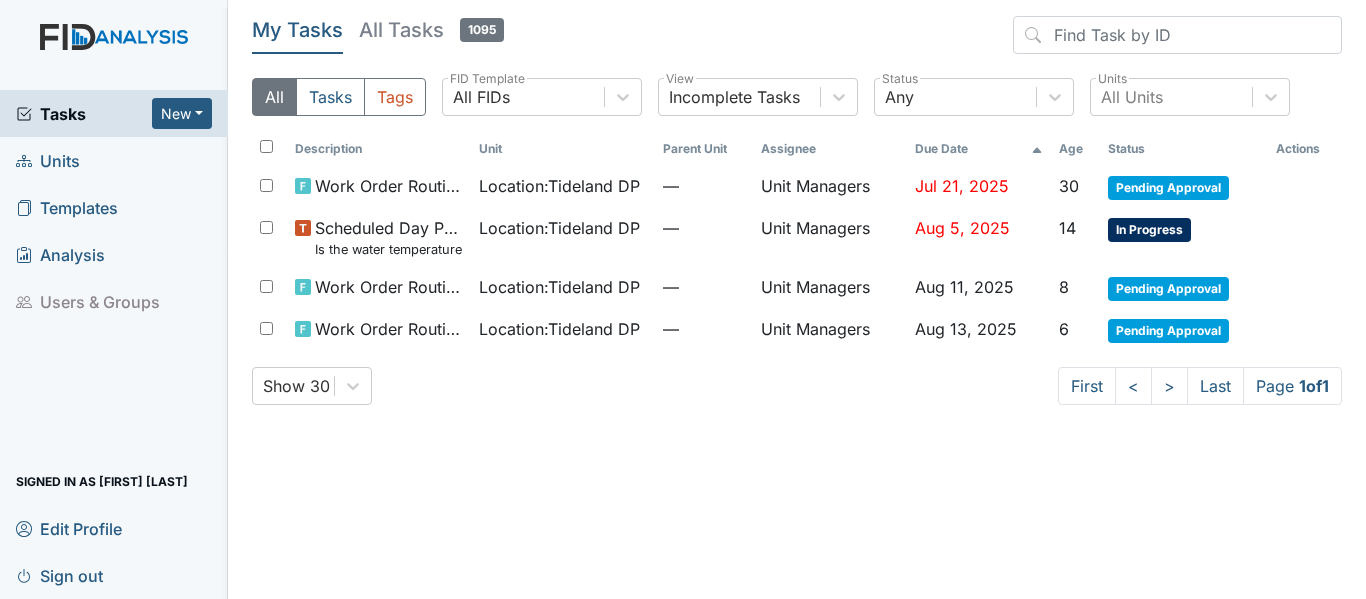click on "Units" at bounding box center [48, 160] 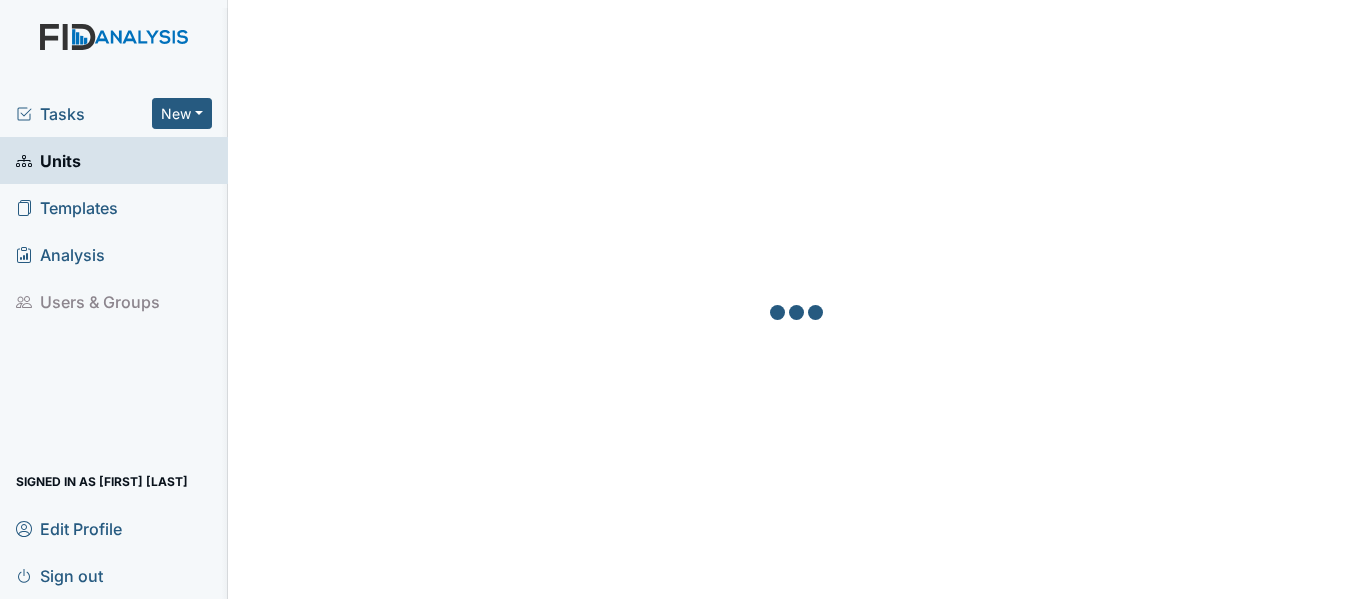 scroll, scrollTop: 0, scrollLeft: 0, axis: both 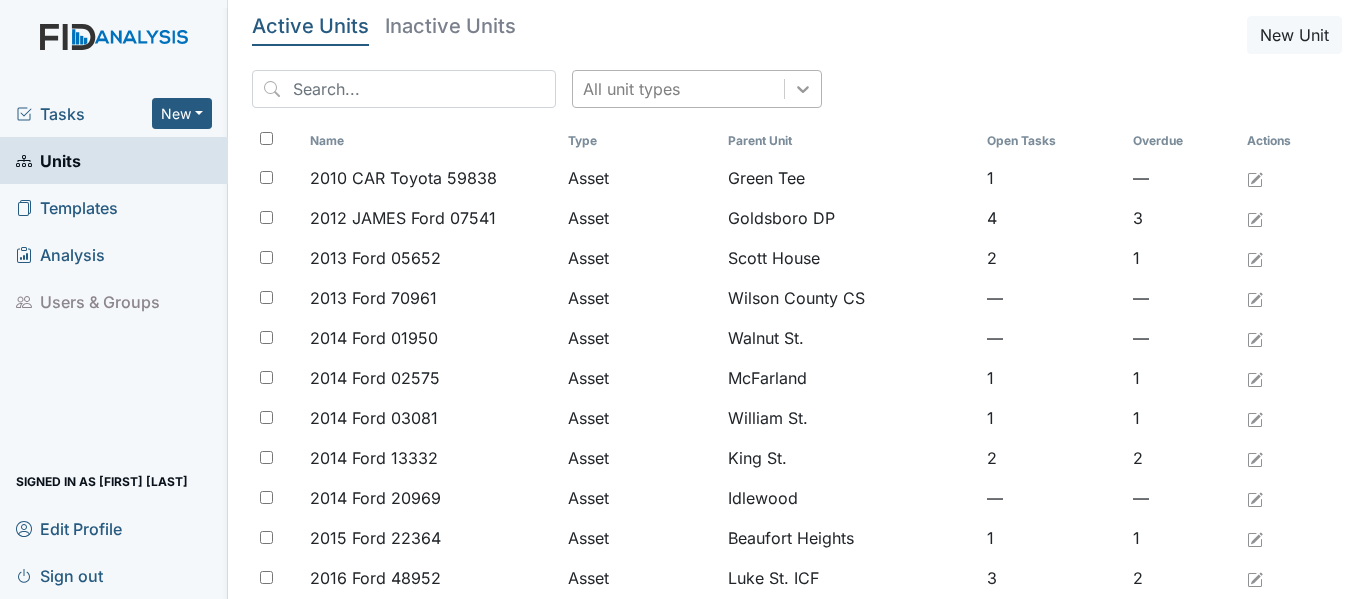 click 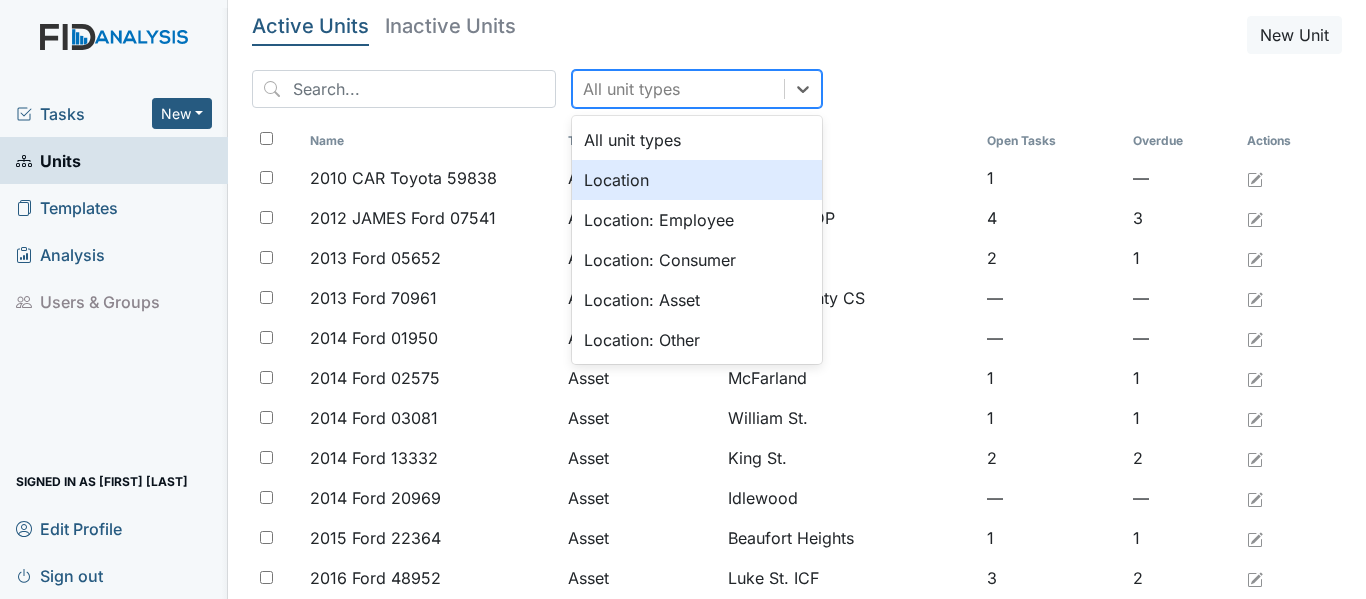 click on "Location" at bounding box center (697, 180) 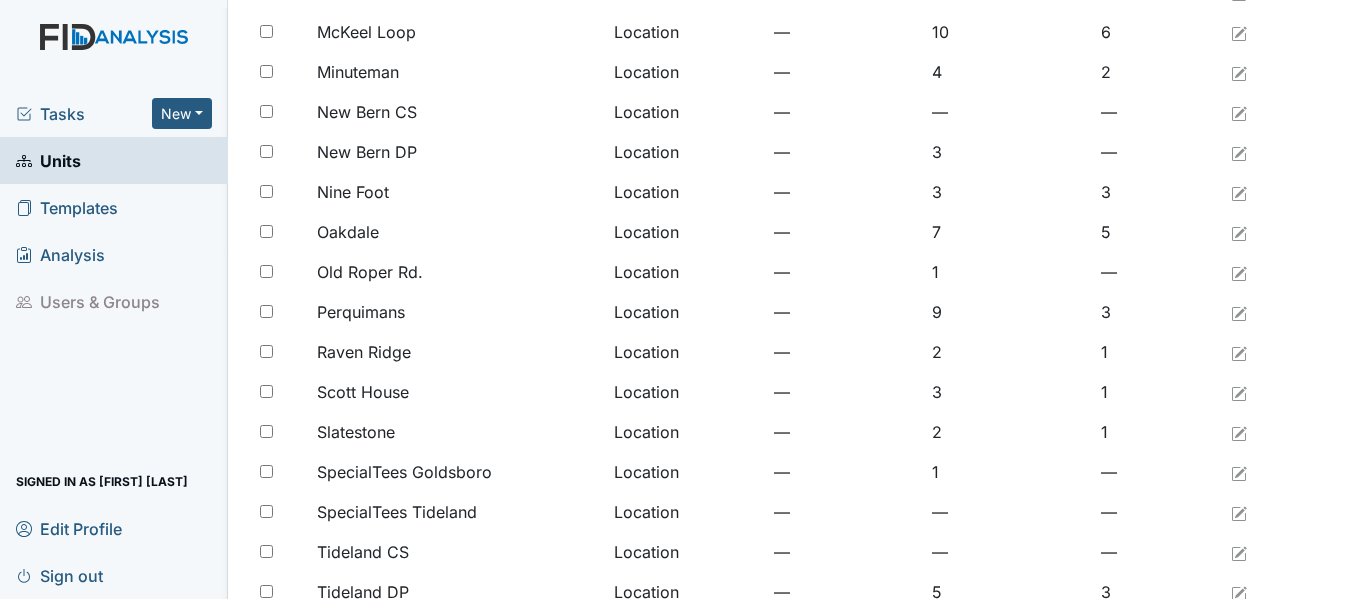 scroll, scrollTop: 1529, scrollLeft: 0, axis: vertical 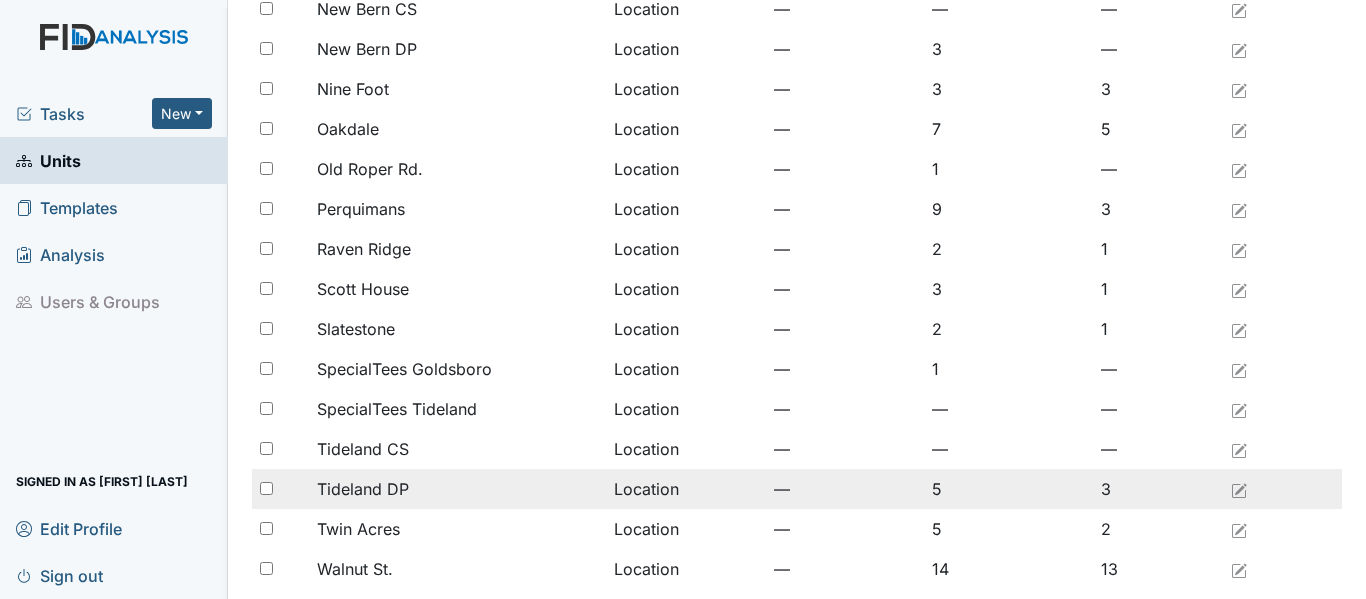 click on "Tideland DP" at bounding box center [457, 489] 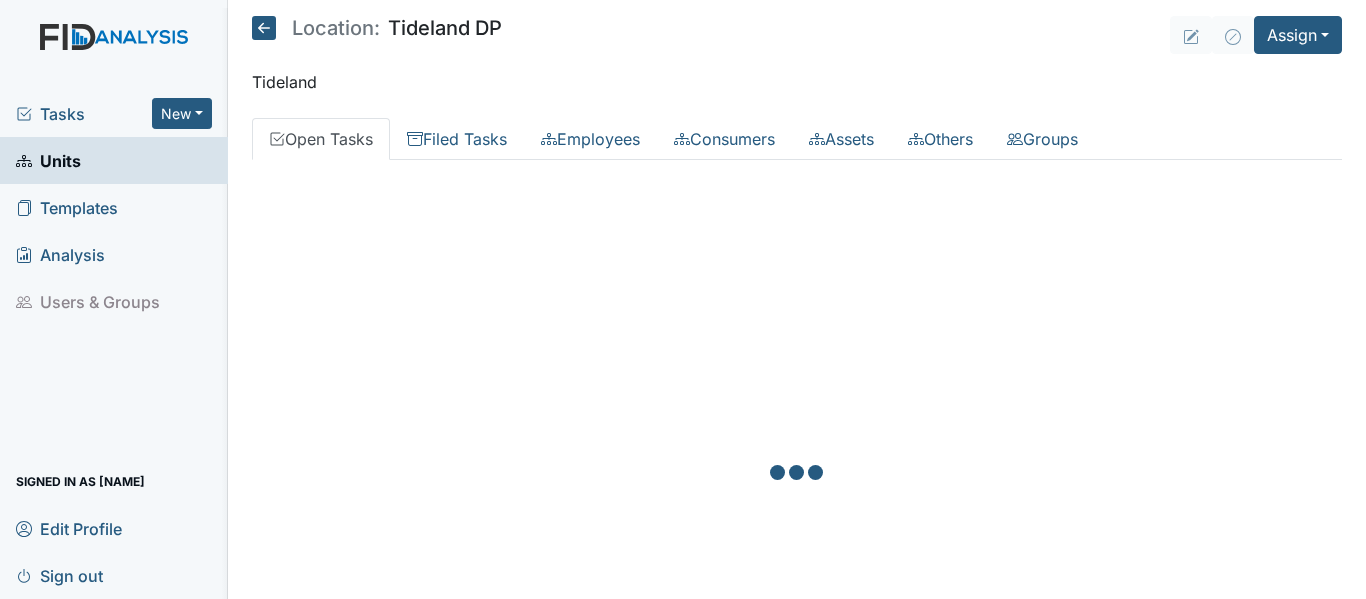 scroll, scrollTop: 0, scrollLeft: 0, axis: both 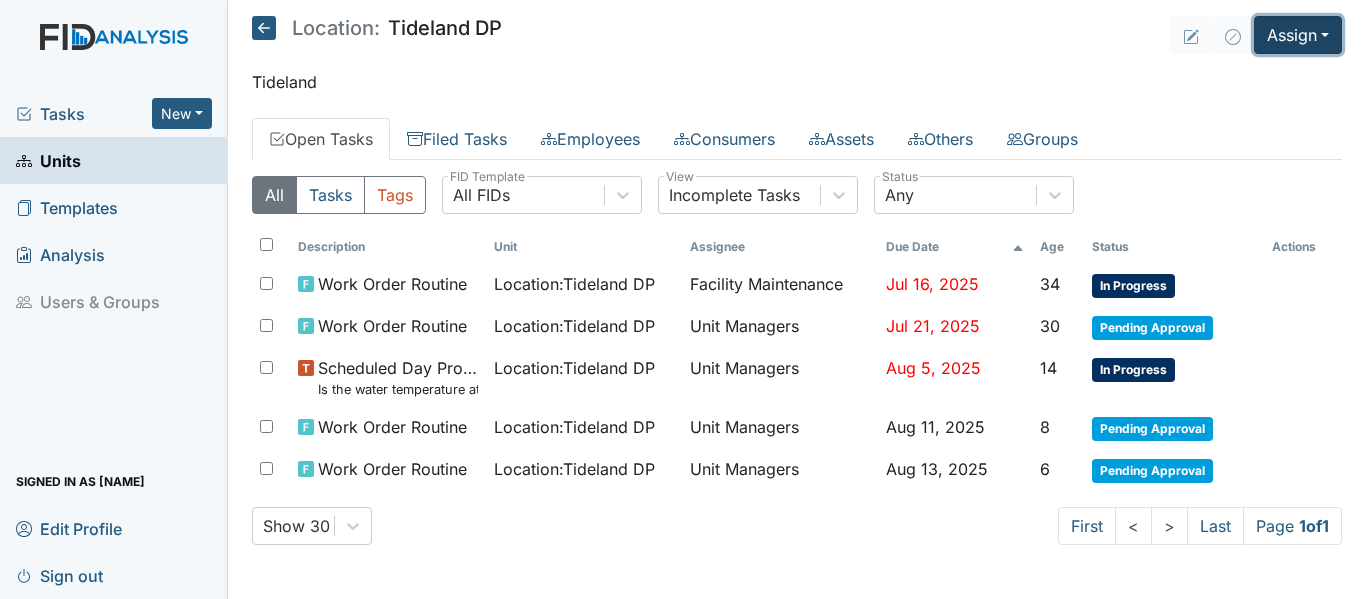click on "Assign" at bounding box center (1298, 35) 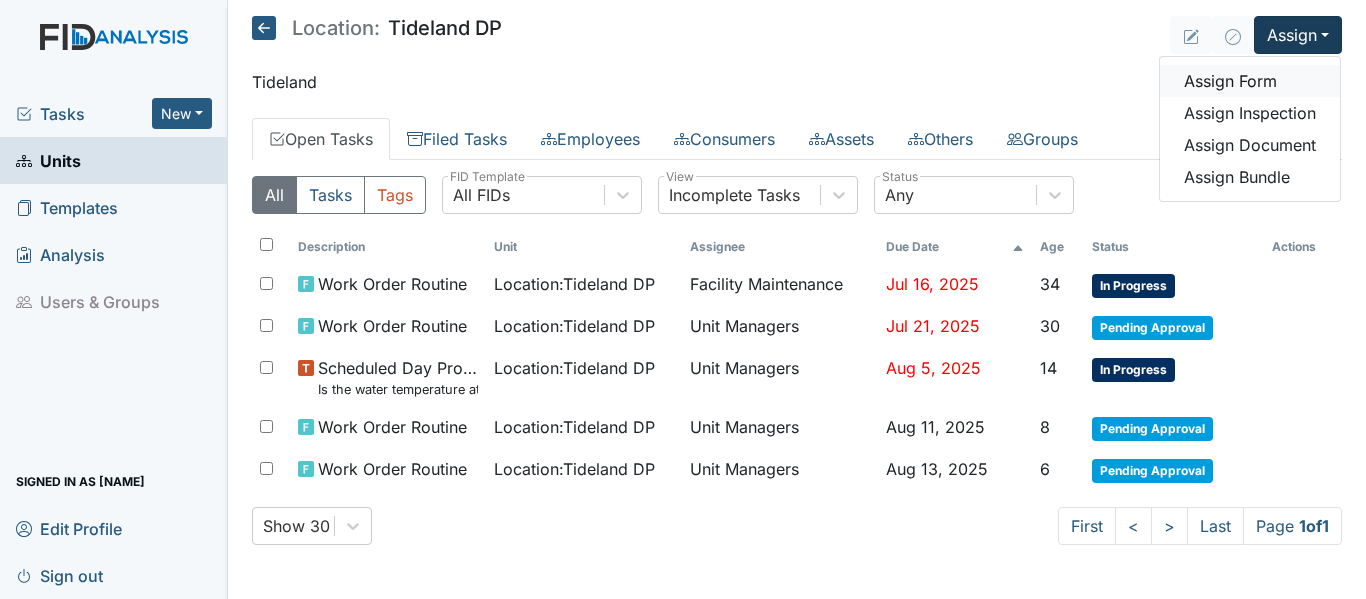 click on "Assign Form" at bounding box center (1250, 81) 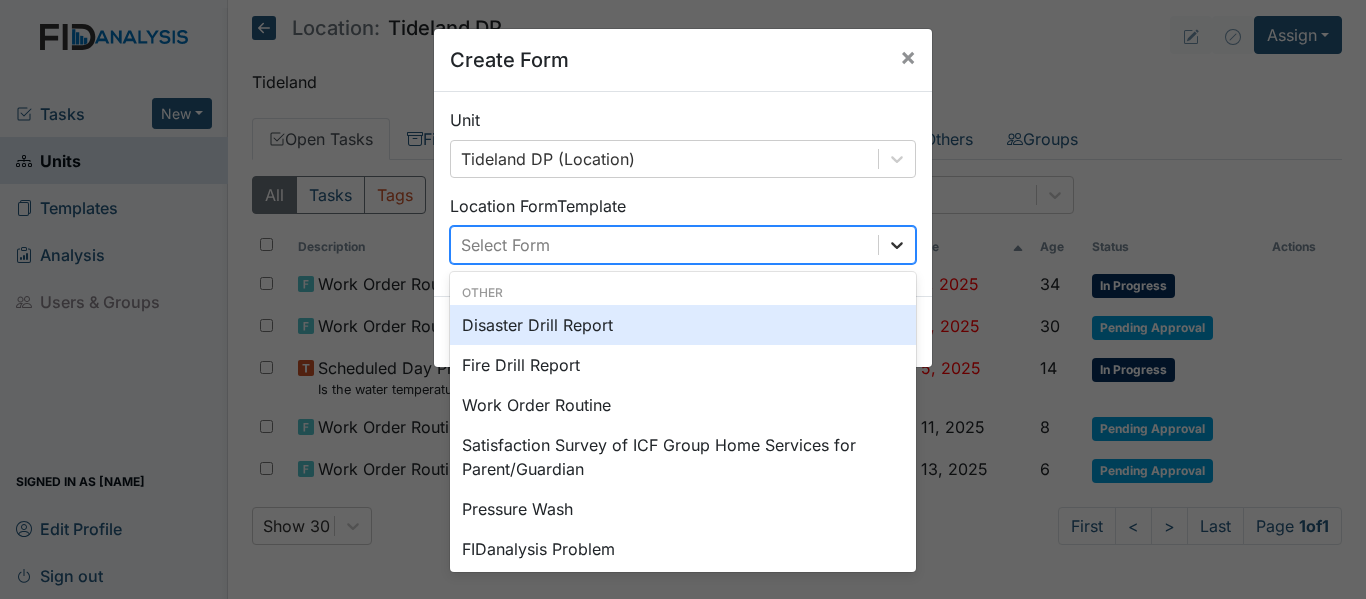 click 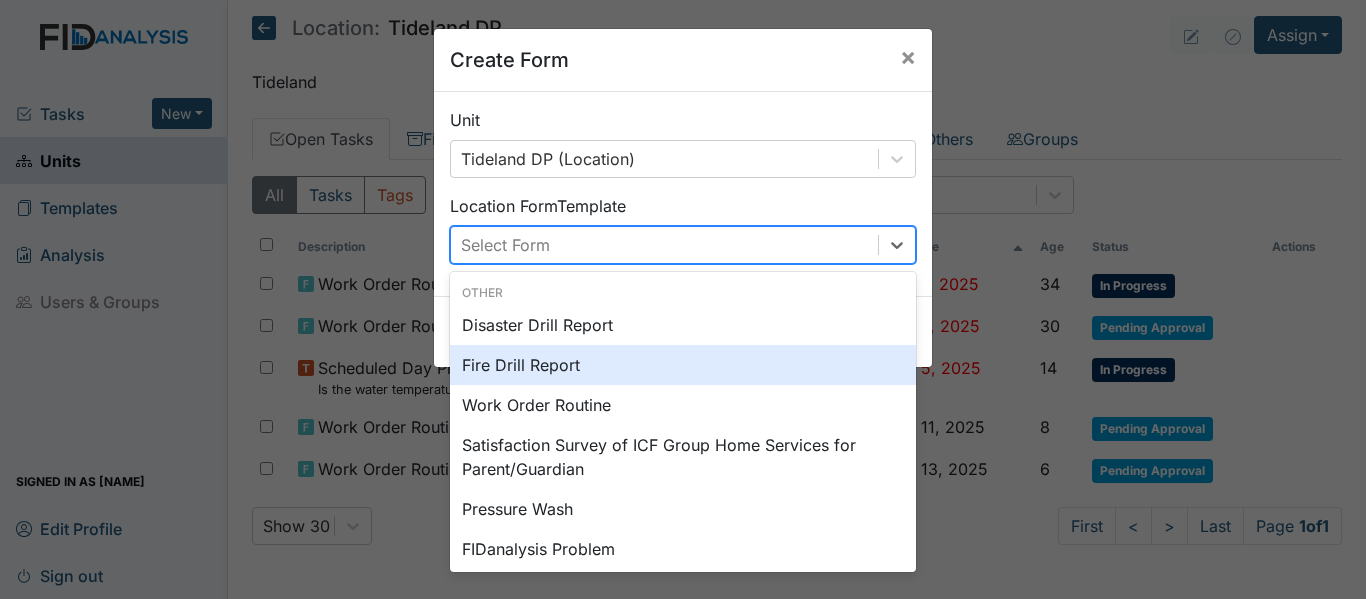 click on "Fire Drill Report" at bounding box center (683, 365) 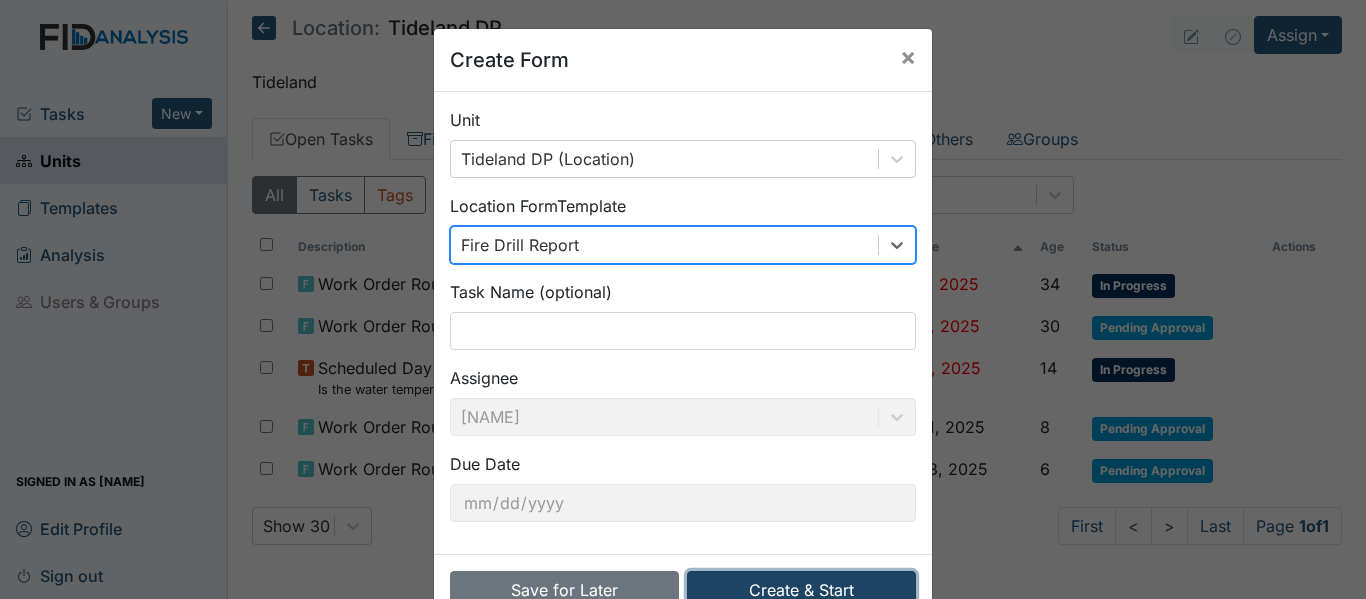 click on "Create & Start" at bounding box center [801, 590] 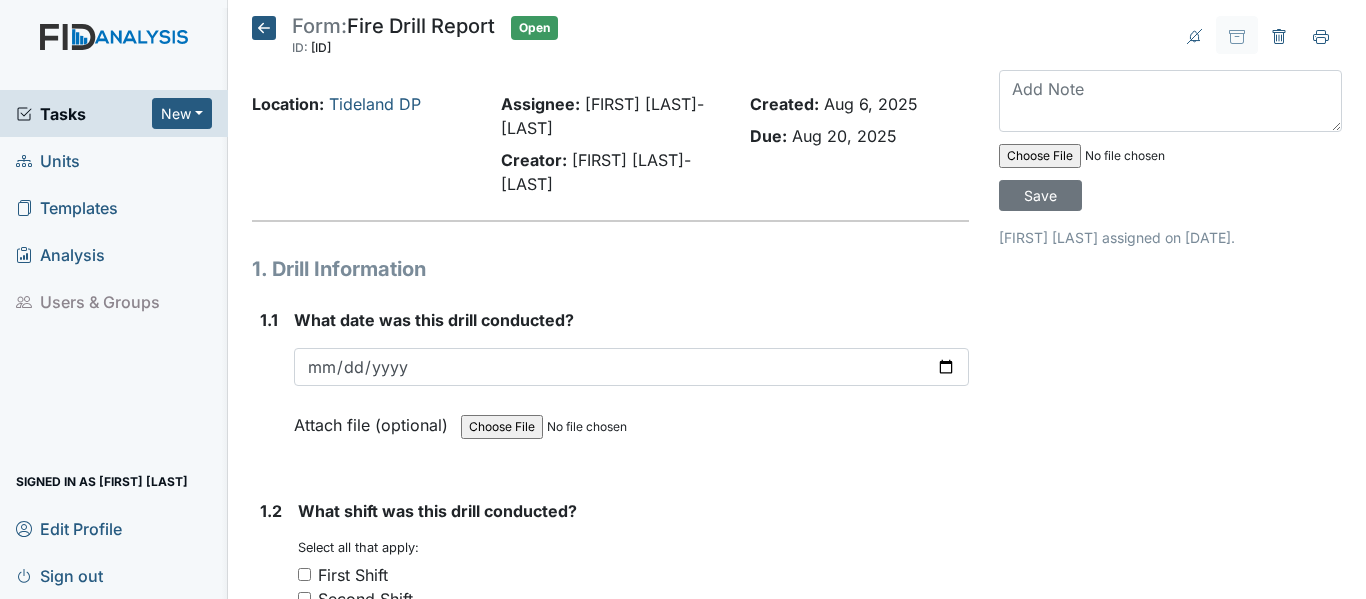 scroll, scrollTop: 0, scrollLeft: 0, axis: both 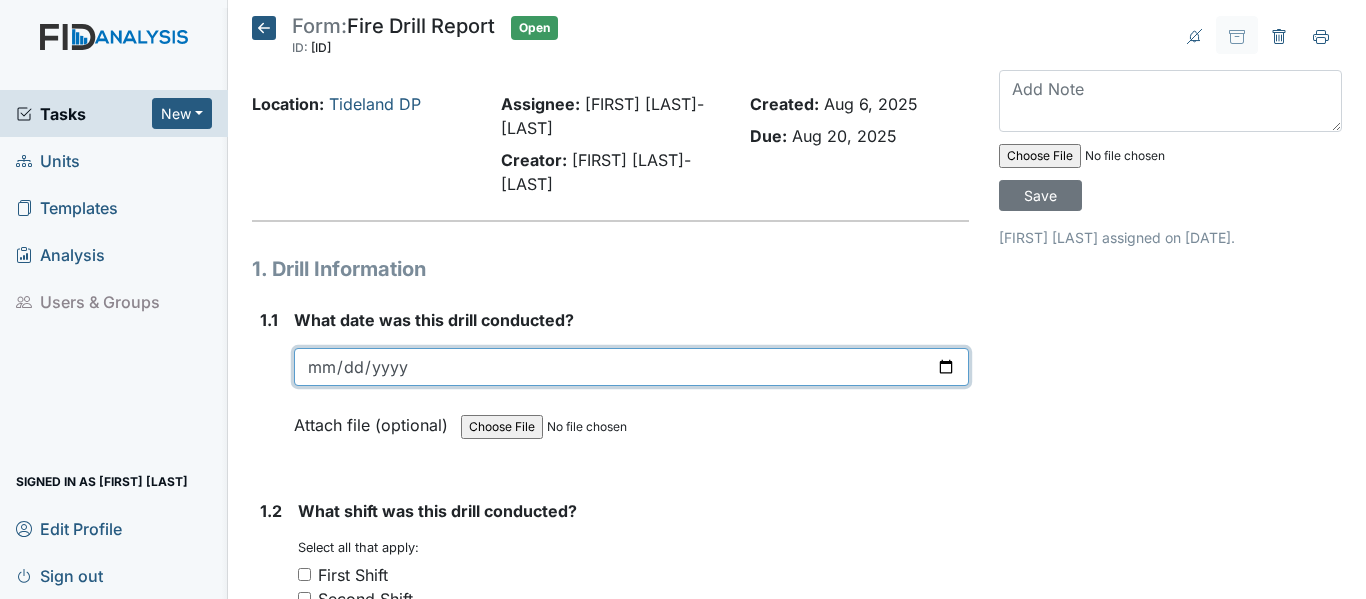 click at bounding box center (631, 367) 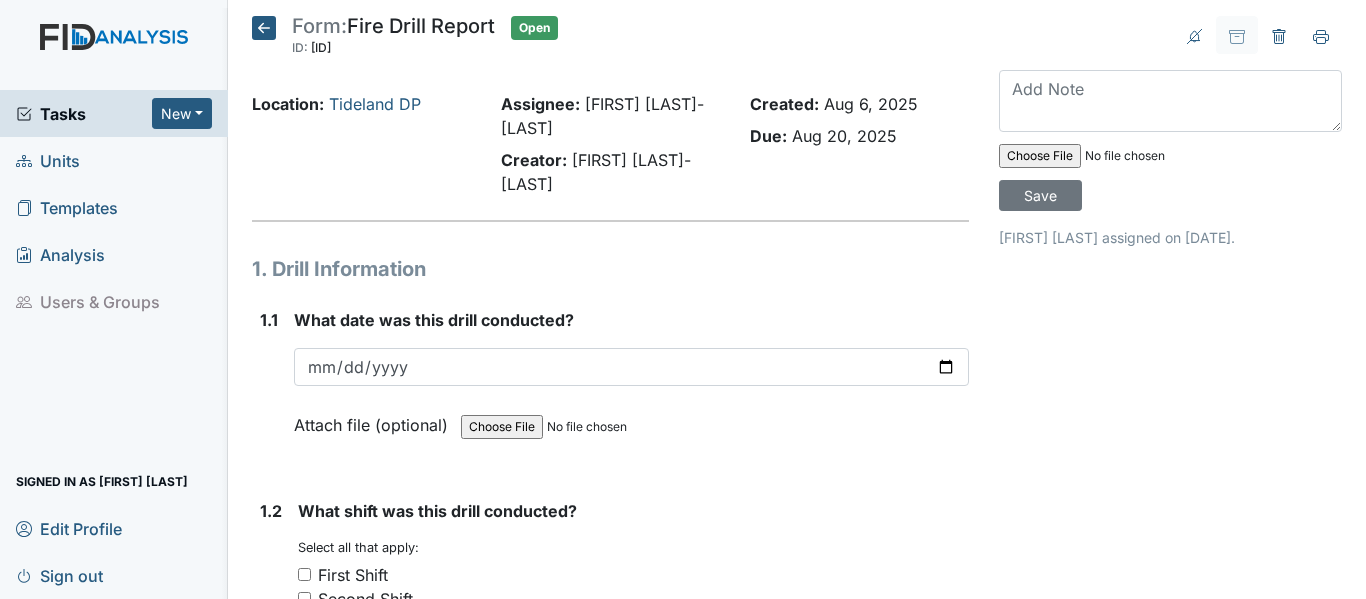 click on "First Shift" at bounding box center [304, 574] 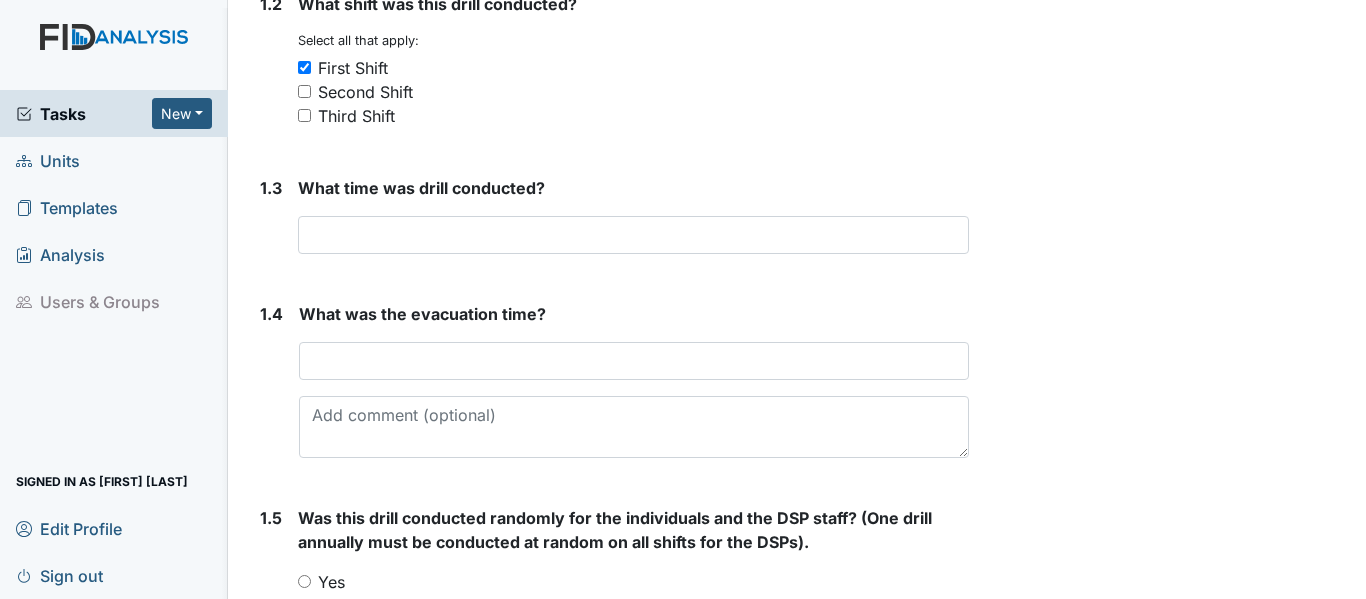 scroll, scrollTop: 520, scrollLeft: 0, axis: vertical 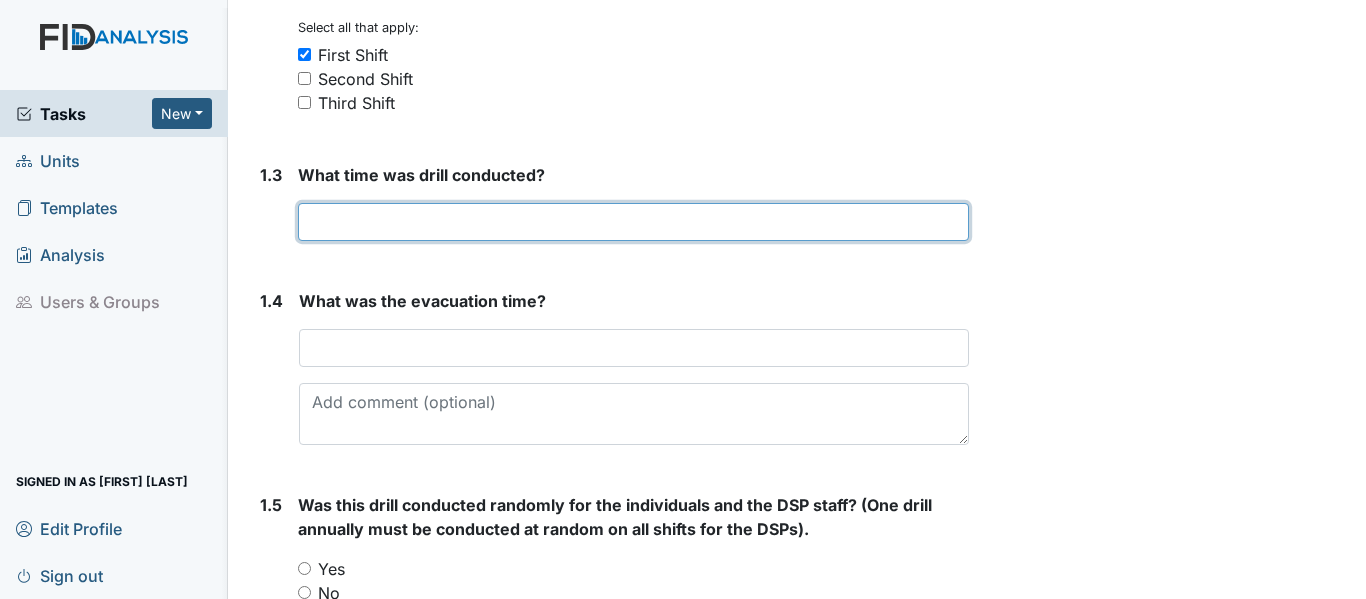 click at bounding box center [633, 222] 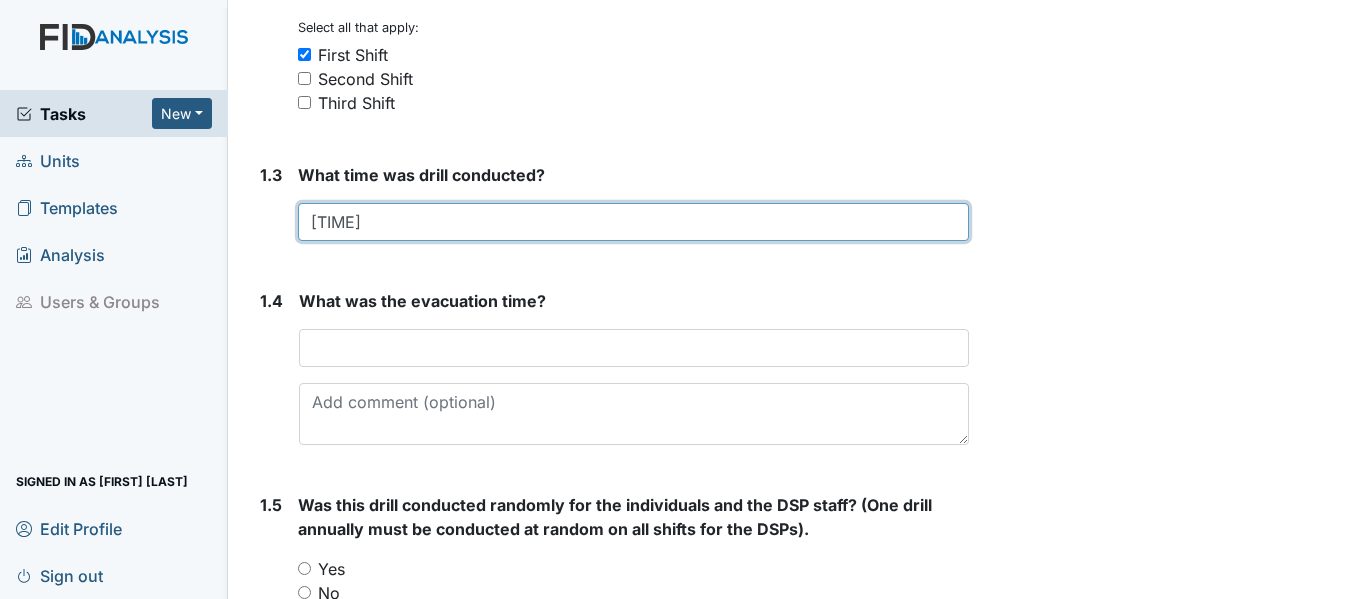 drag, startPoint x: 348, startPoint y: 220, endPoint x: 334, endPoint y: 224, distance: 14.56022 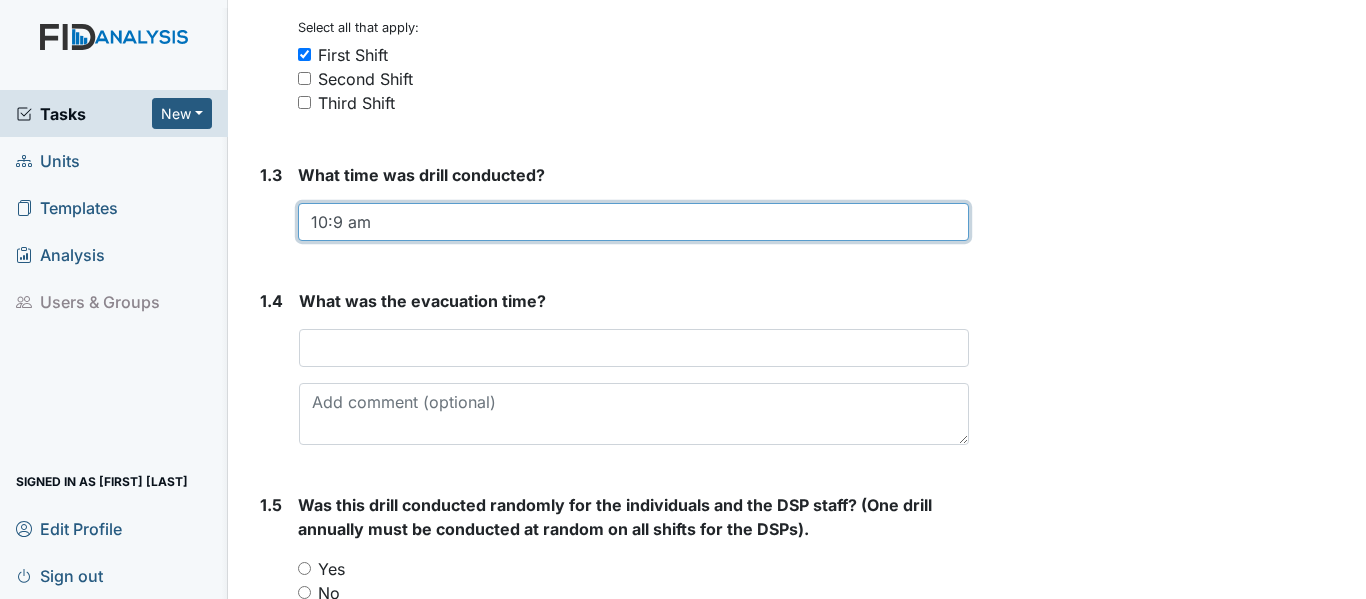 click on "10:9 am" at bounding box center [633, 222] 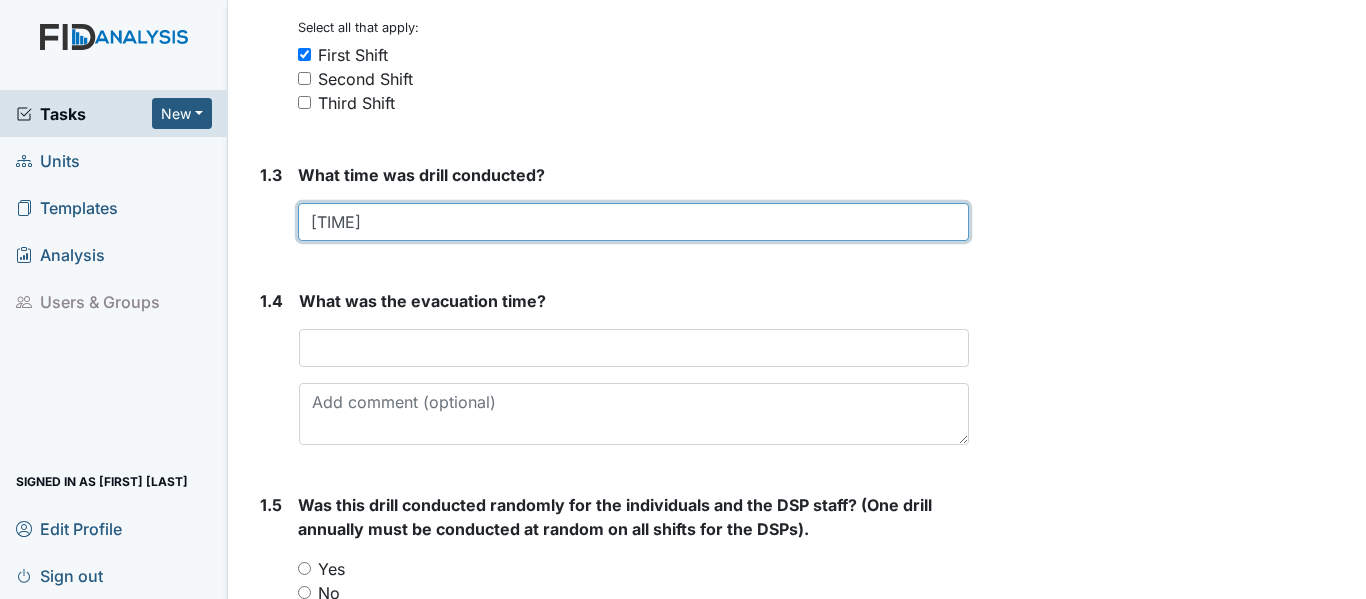 type on "10:09 am" 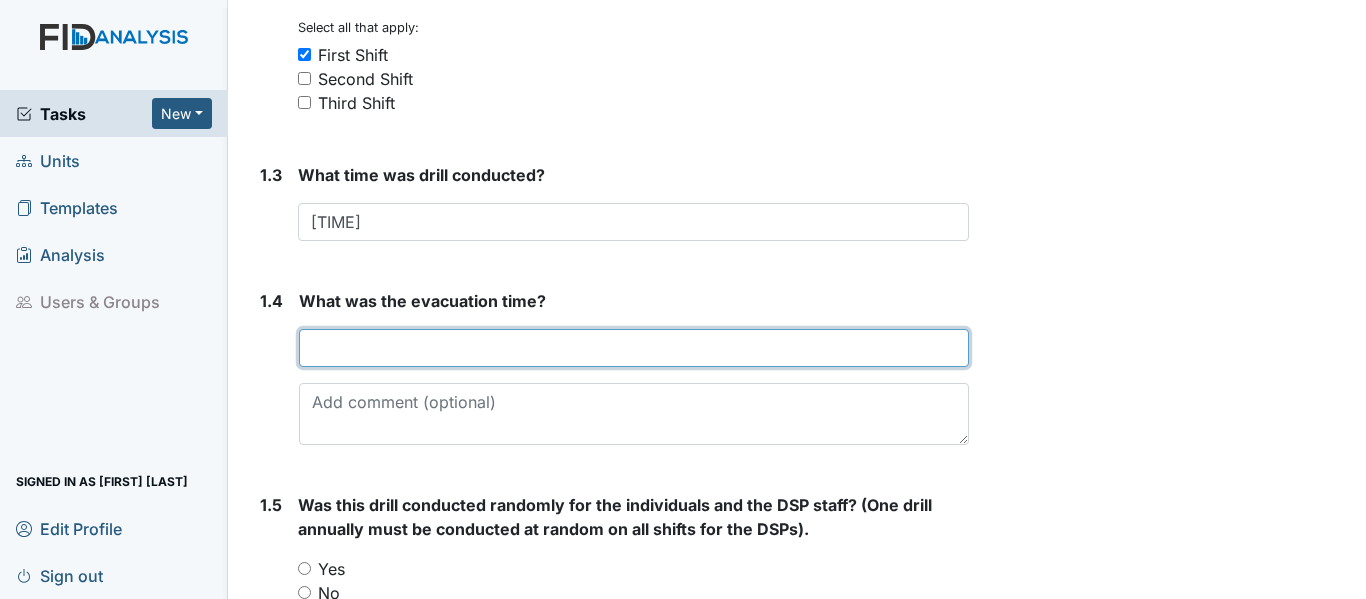 click at bounding box center (634, 348) 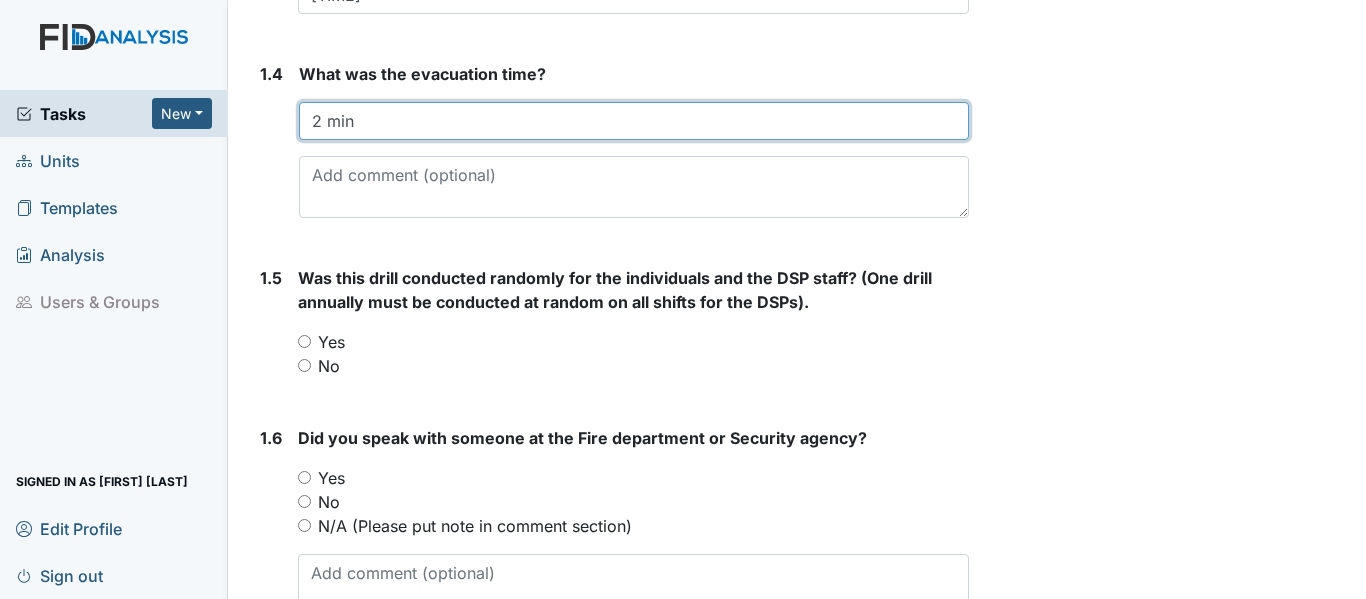 scroll, scrollTop: 880, scrollLeft: 0, axis: vertical 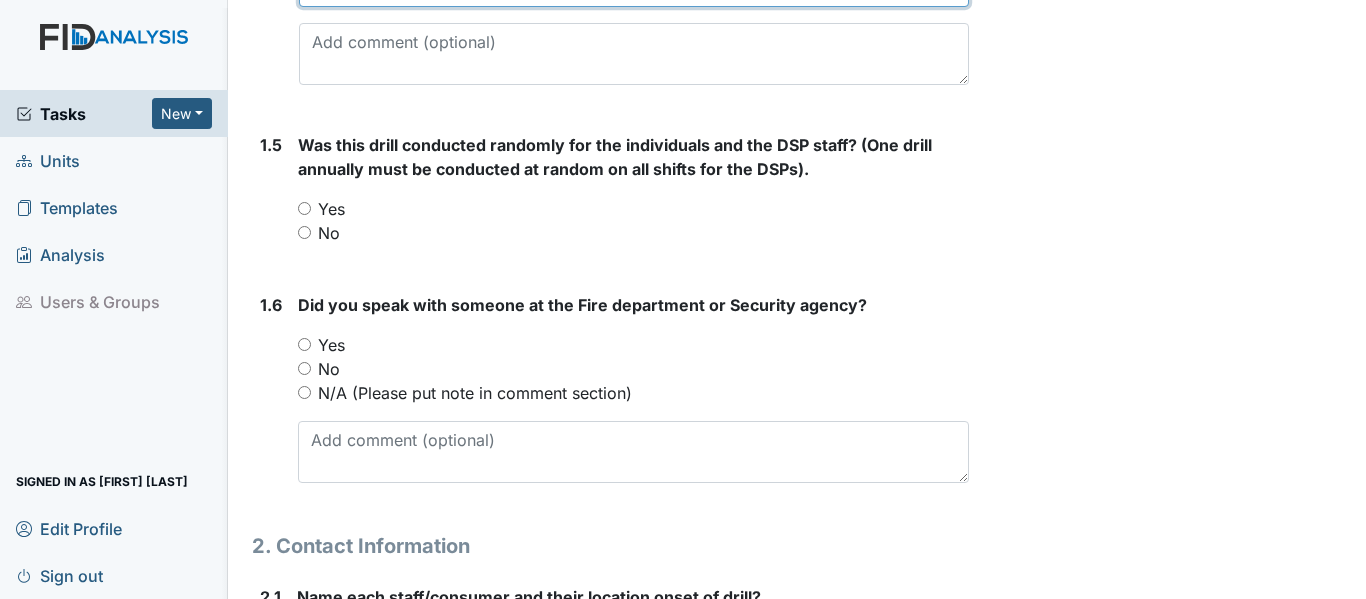 type on "2 min" 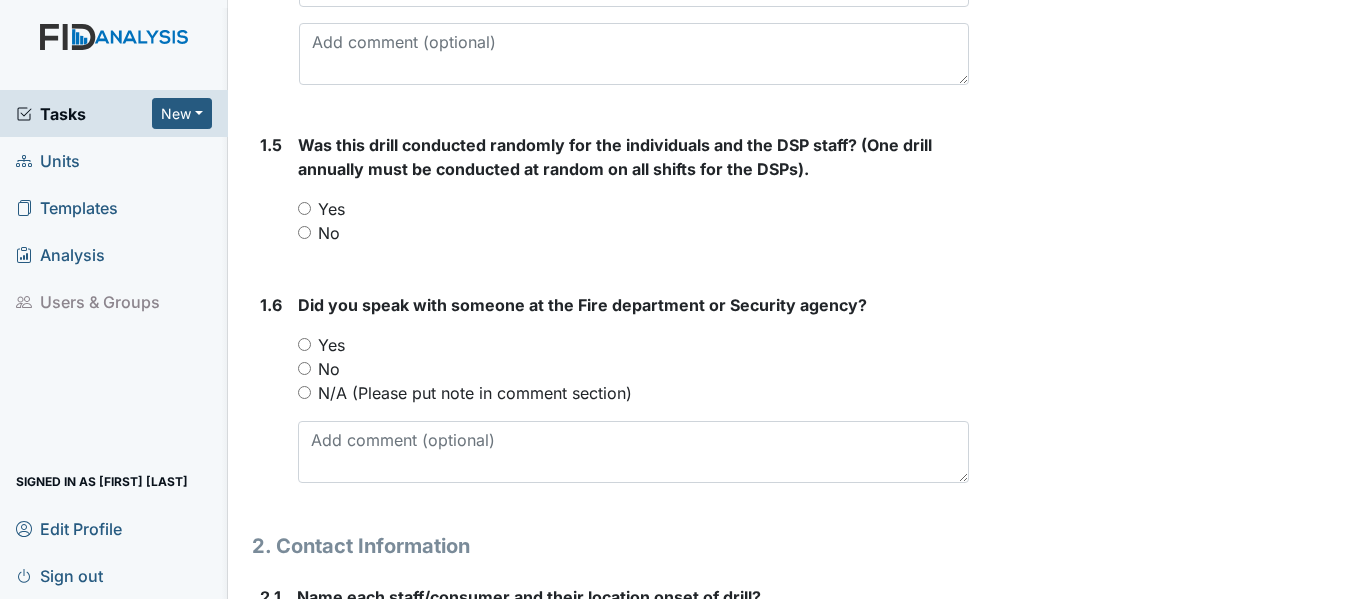 click on "Yes" at bounding box center (304, 208) 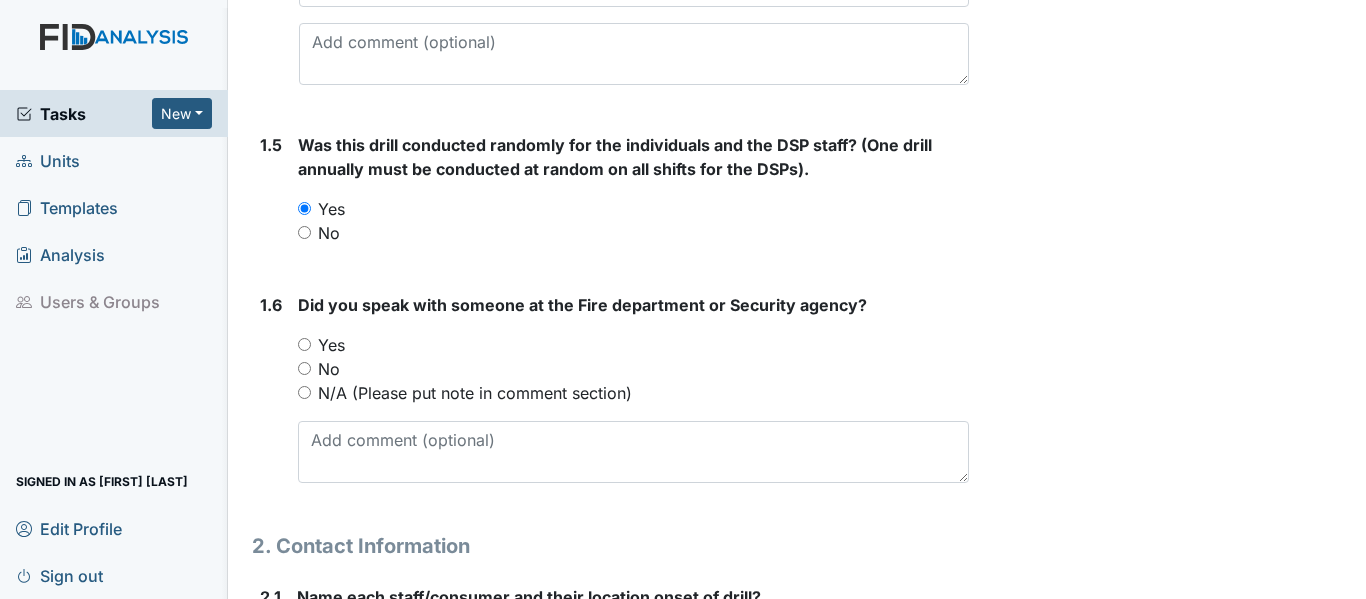 click on "N/A (Please put note in comment section)" at bounding box center [304, 392] 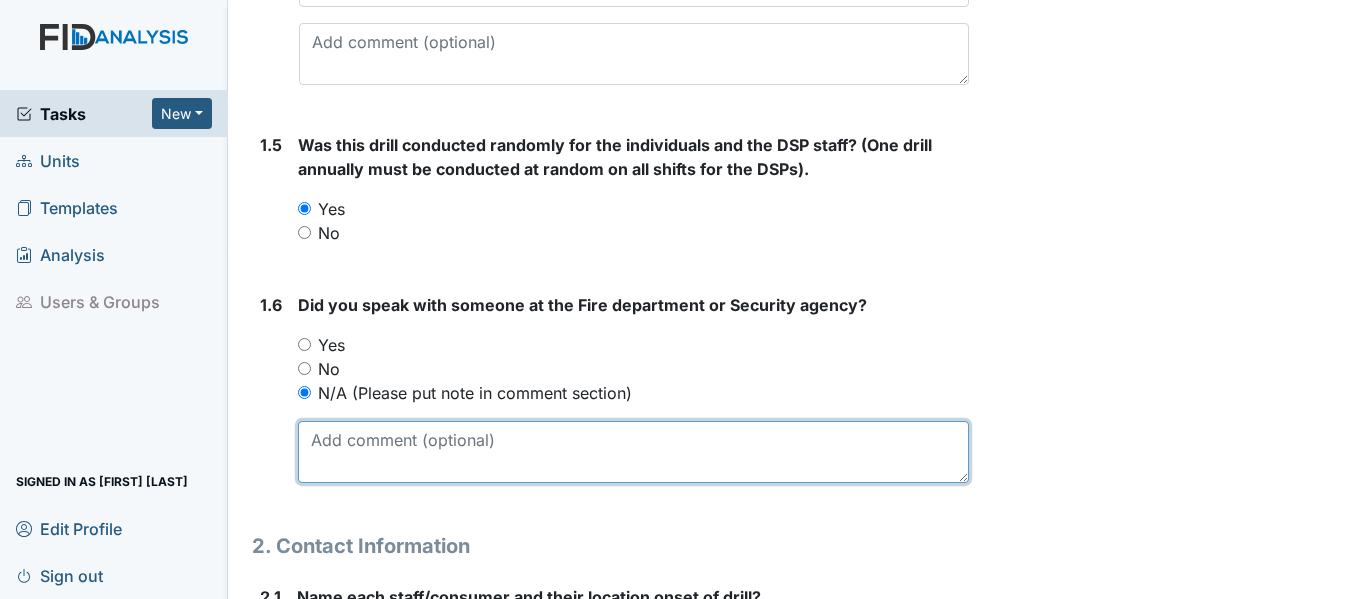 click at bounding box center [633, 452] 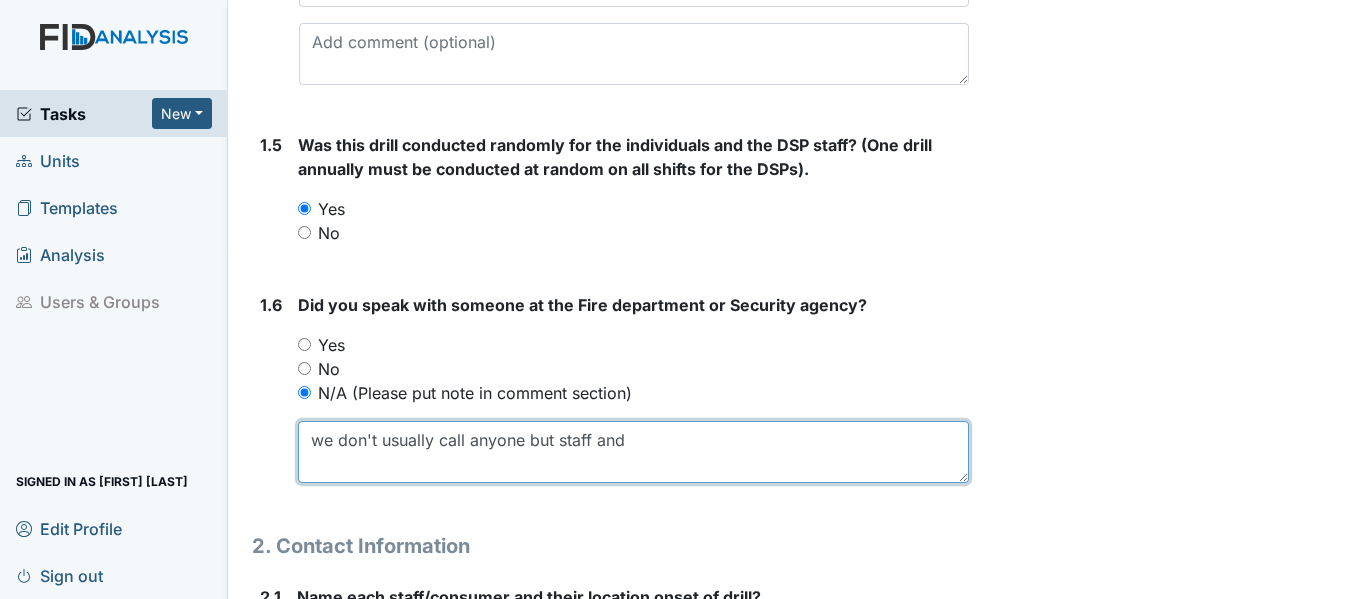 drag, startPoint x: 680, startPoint y: 449, endPoint x: 530, endPoint y: 457, distance: 150.21318 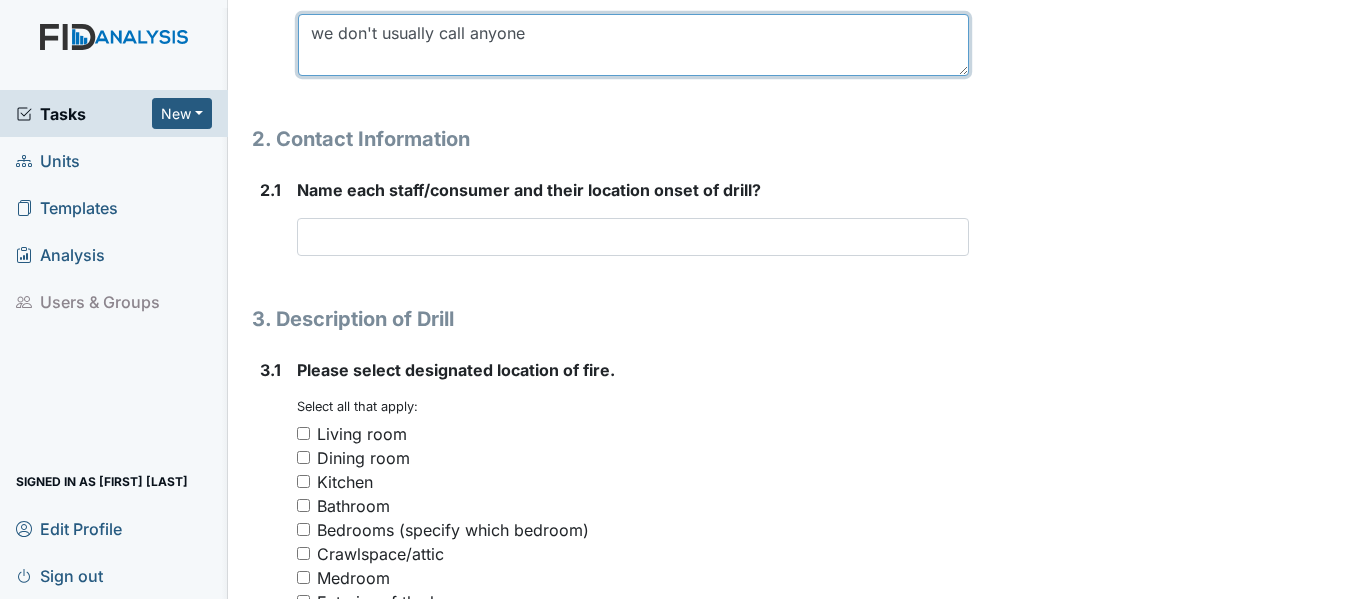 scroll, scrollTop: 1298, scrollLeft: 0, axis: vertical 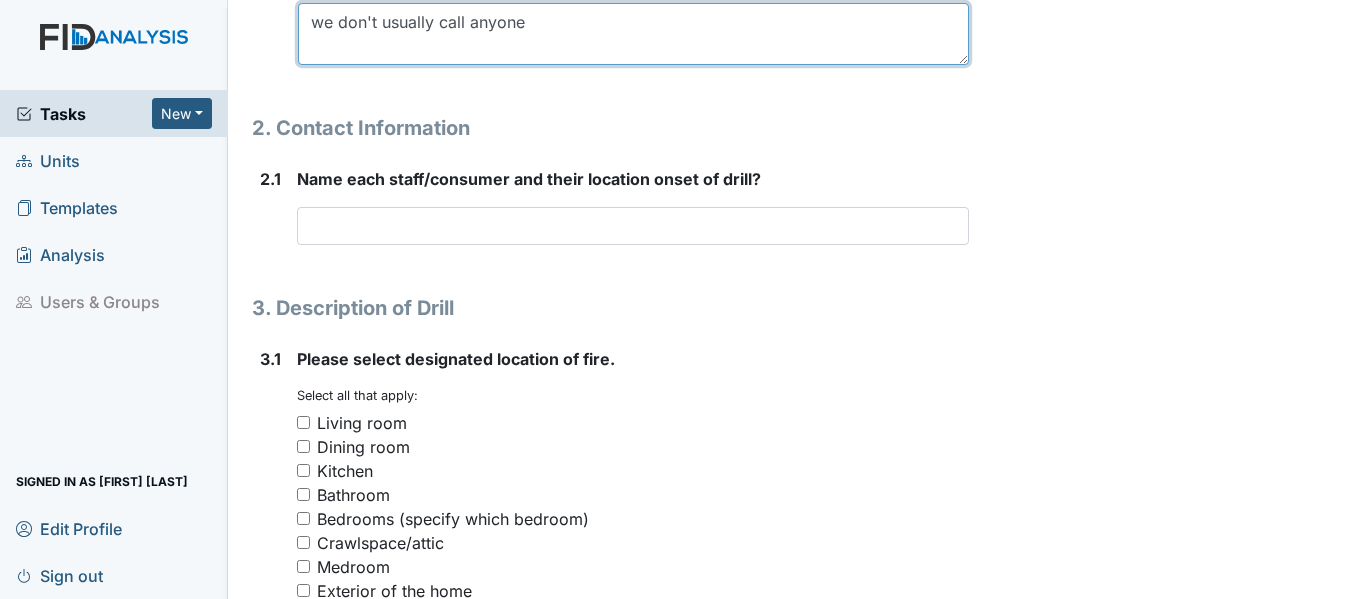 type on "we don't usually call anyone" 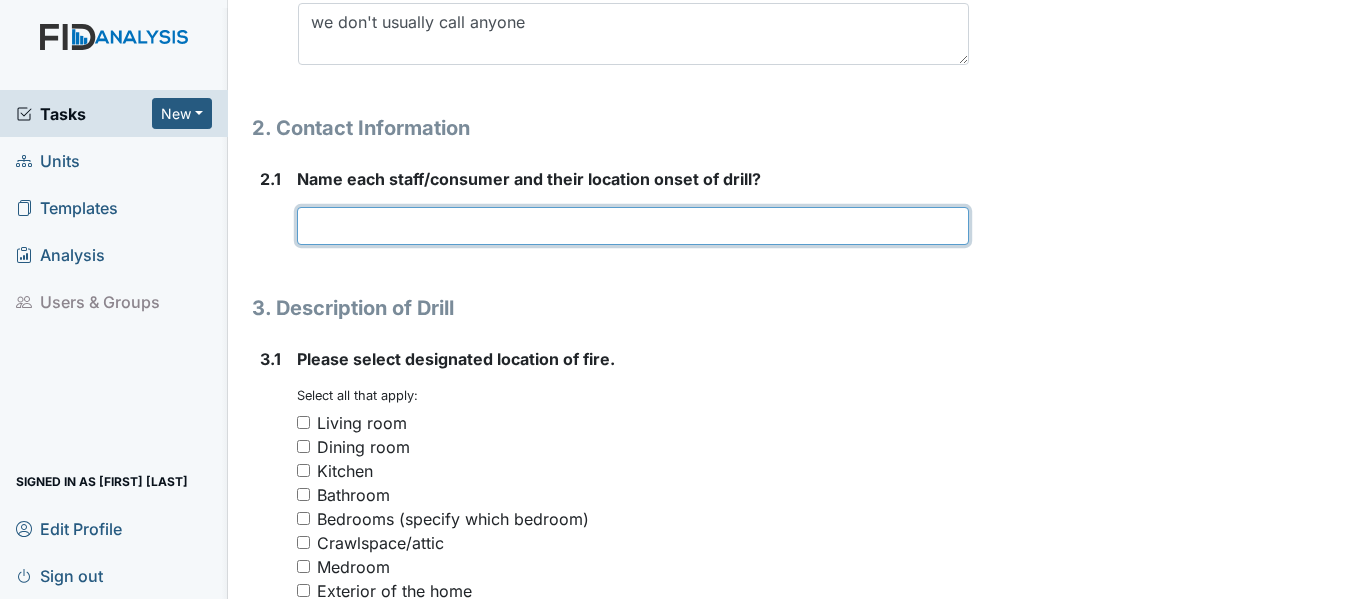 click at bounding box center [633, 226] 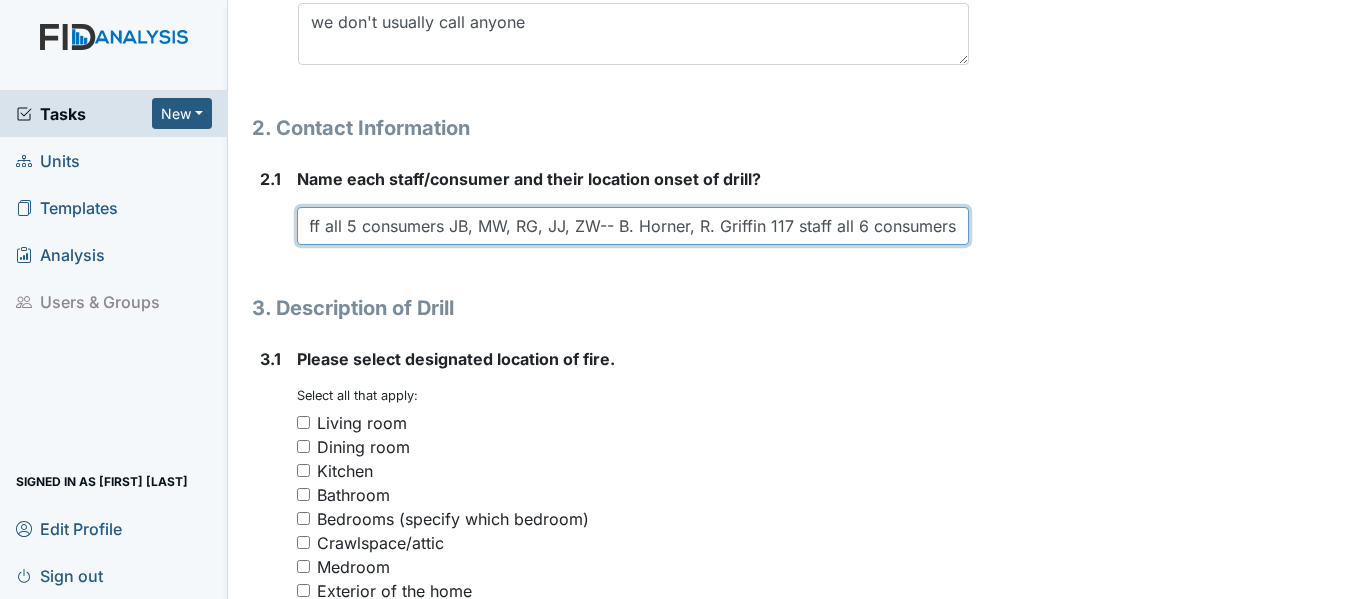 scroll, scrollTop: 0, scrollLeft: 216, axis: horizontal 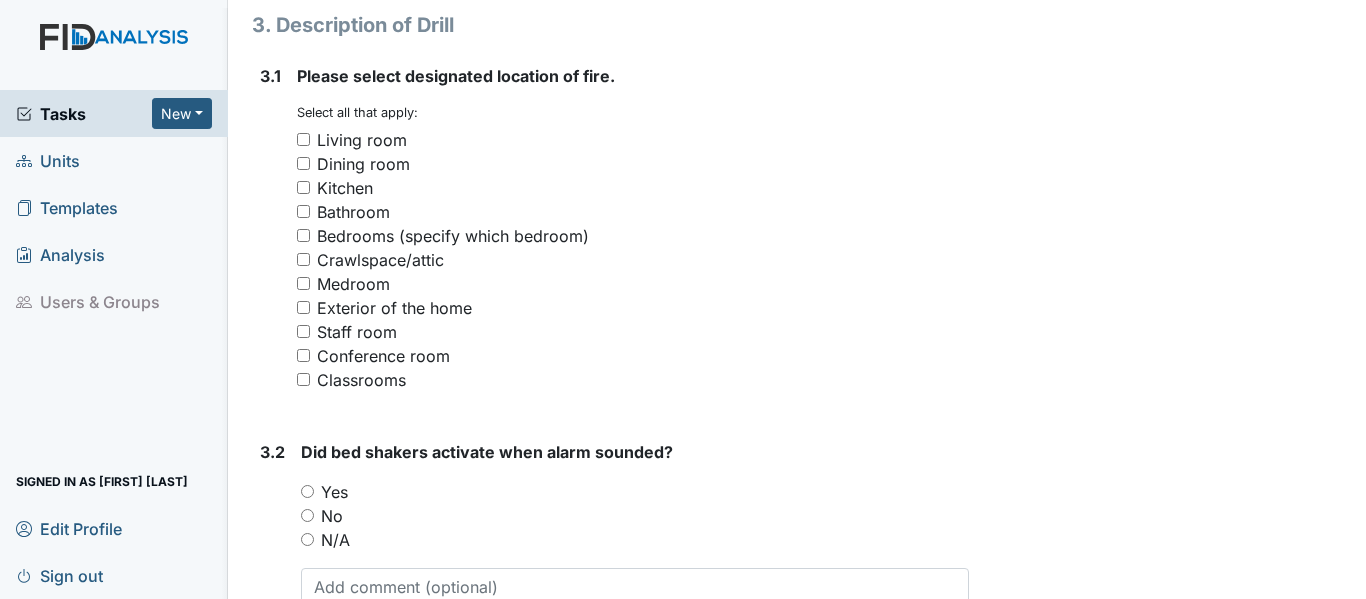 type on "J. Jones, L. Worsley 107 staff all 5 consumers JB, MW, RG, JJ, ZW-- B. Horner, R. Griffin 117 staff all 6 consumers" 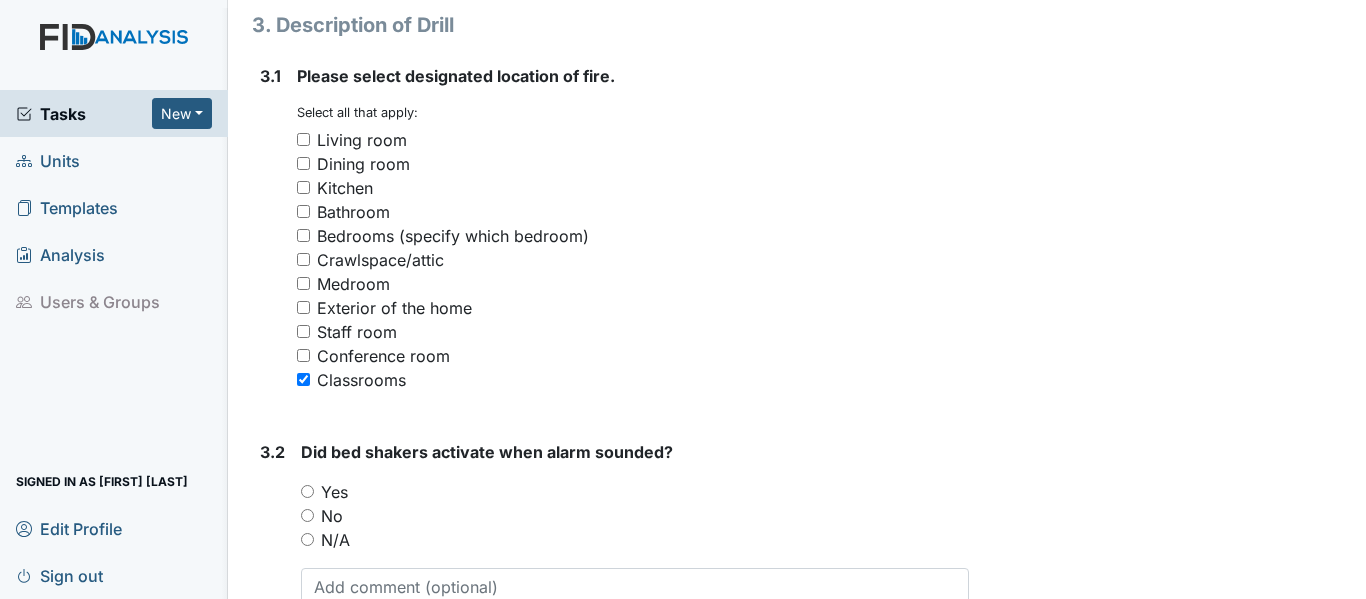 click on "N/A" at bounding box center (307, 539) 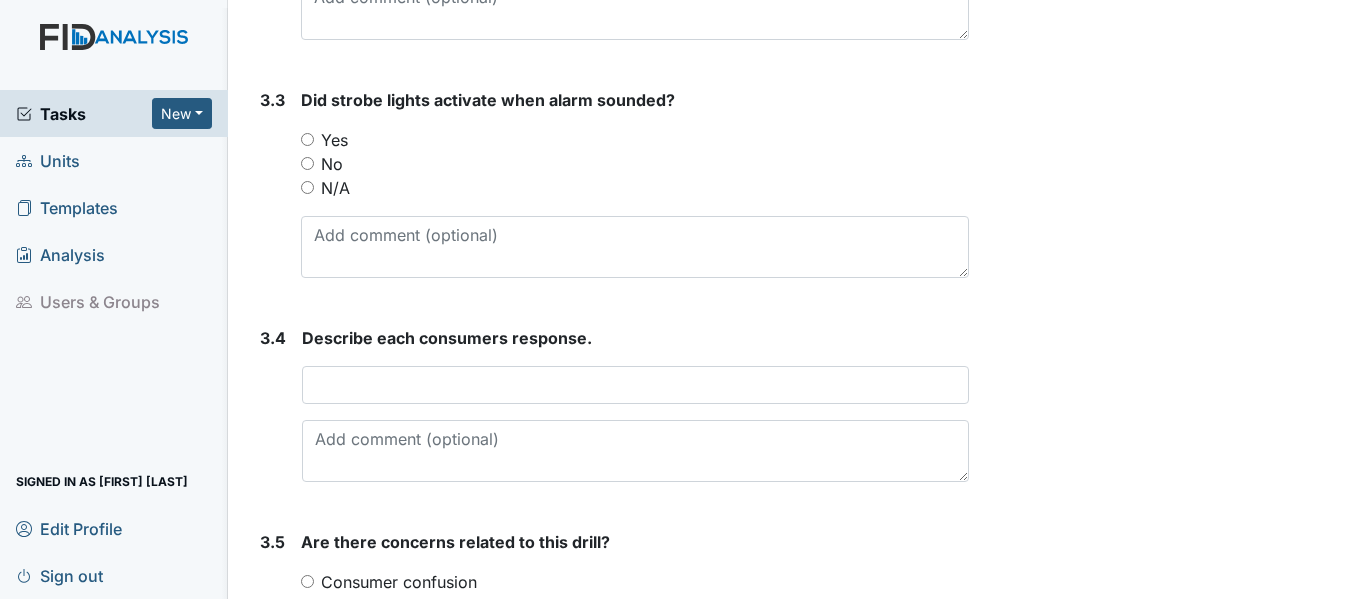scroll, scrollTop: 2212, scrollLeft: 0, axis: vertical 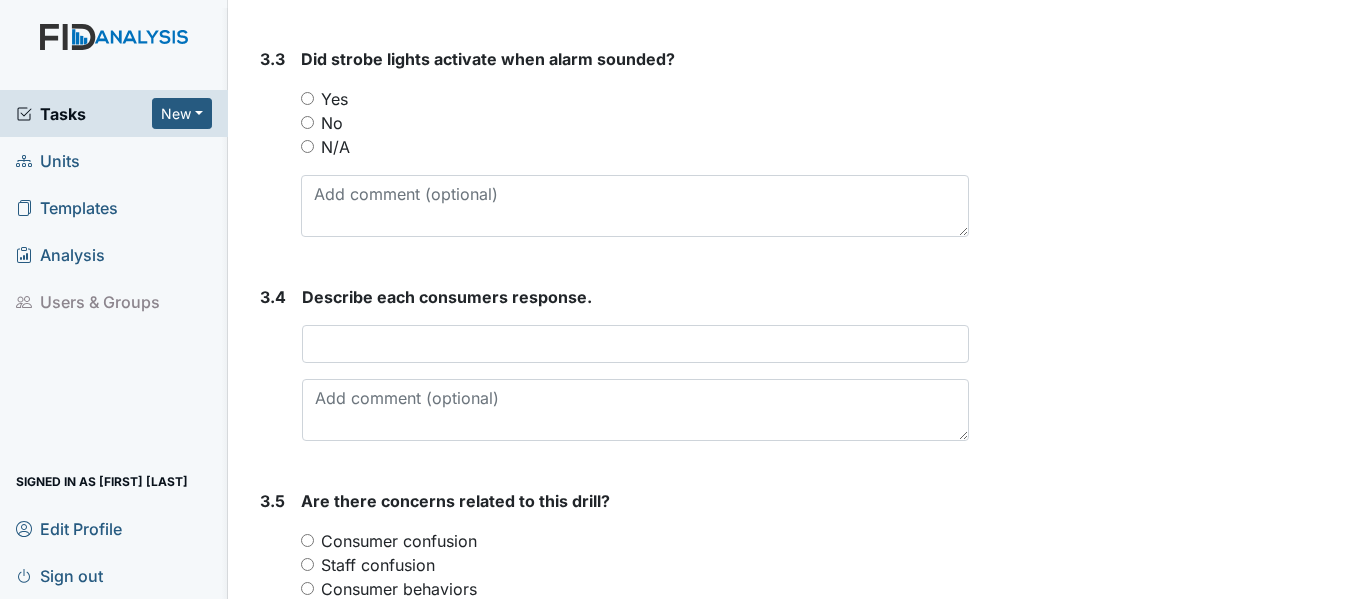 drag, startPoint x: 308, startPoint y: 147, endPoint x: 329, endPoint y: 212, distance: 68.30813 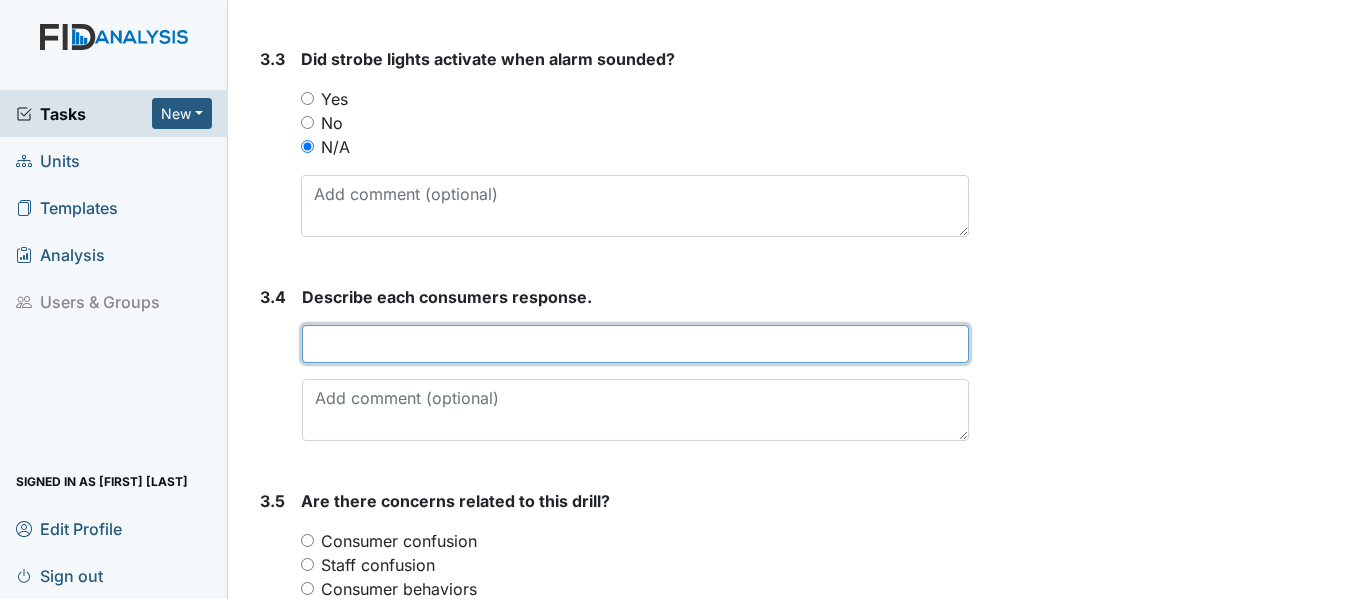 click at bounding box center [635, 344] 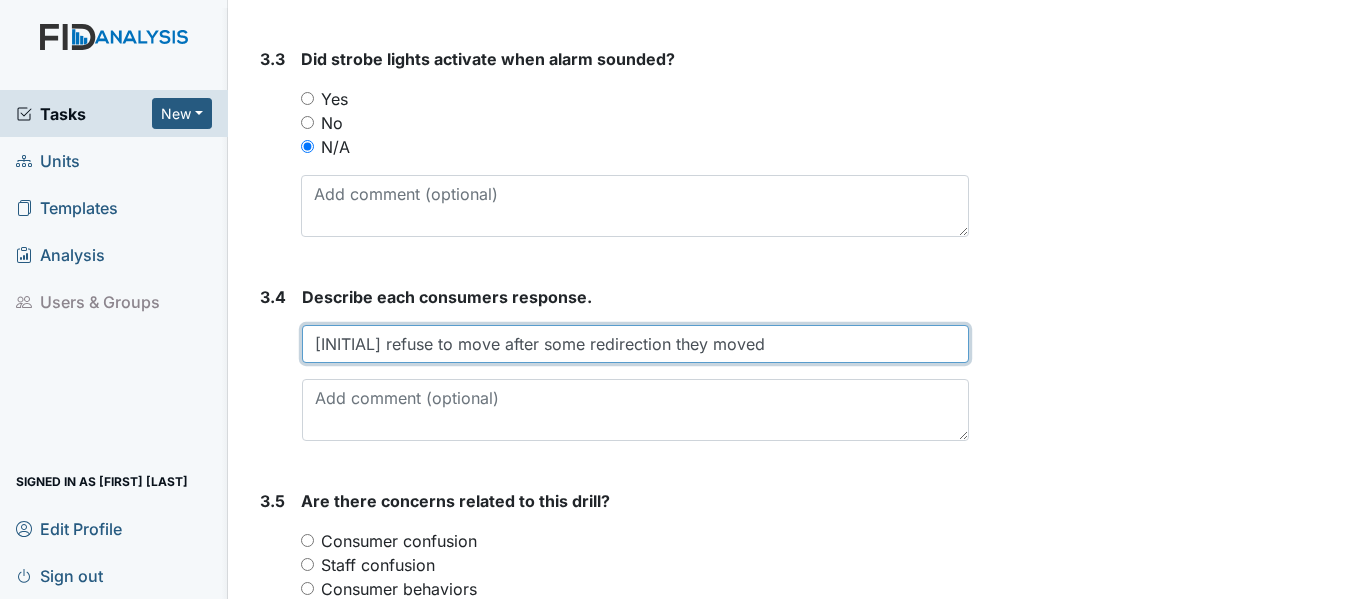 drag, startPoint x: 344, startPoint y: 337, endPoint x: 408, endPoint y: 364, distance: 69.46222 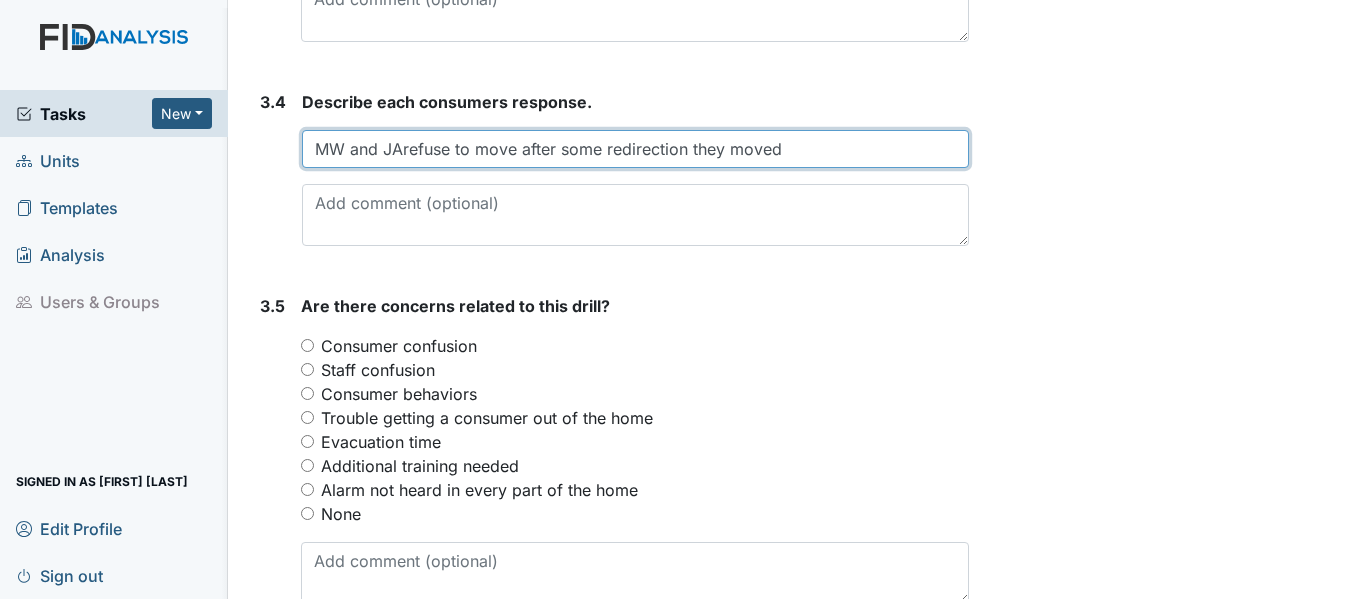 scroll, scrollTop: 2413, scrollLeft: 0, axis: vertical 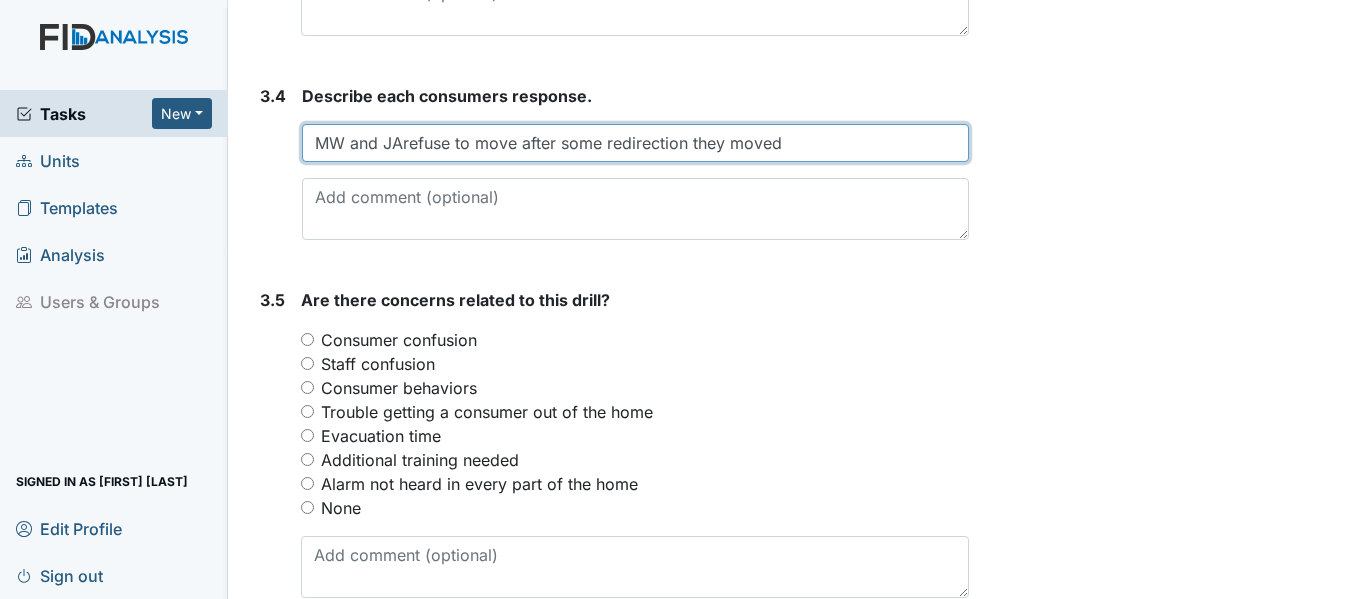 type on "MW and JArefuse to move after some redirection they moved" 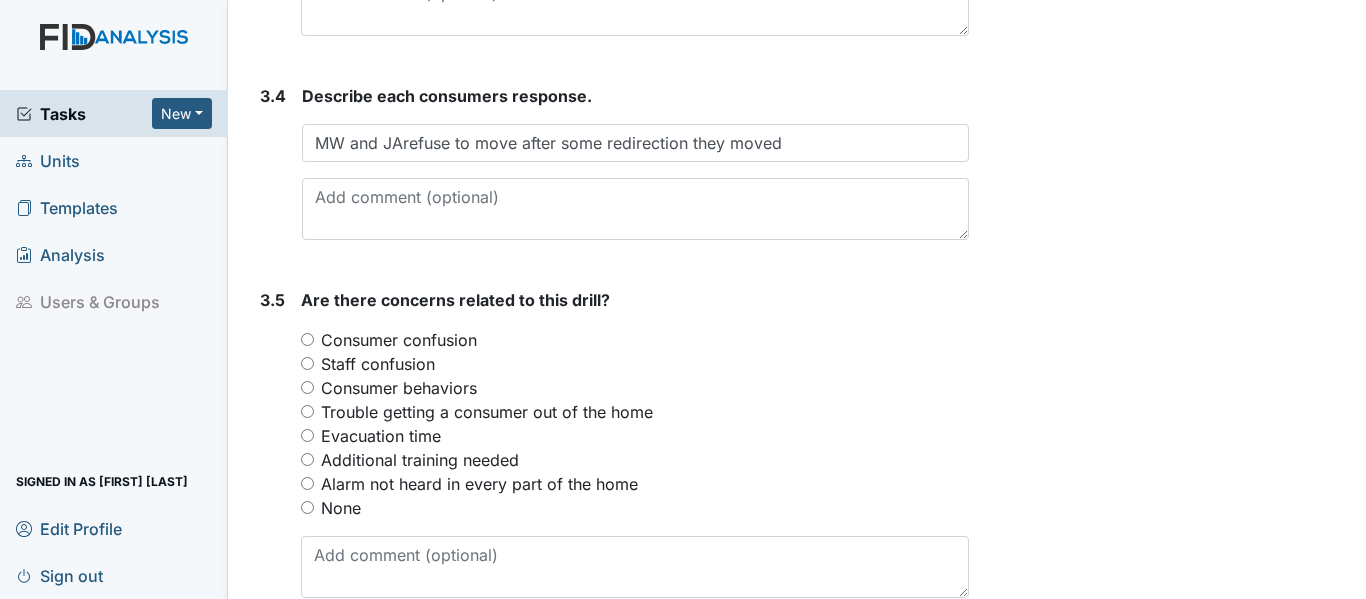 click on "None" at bounding box center [635, 508] 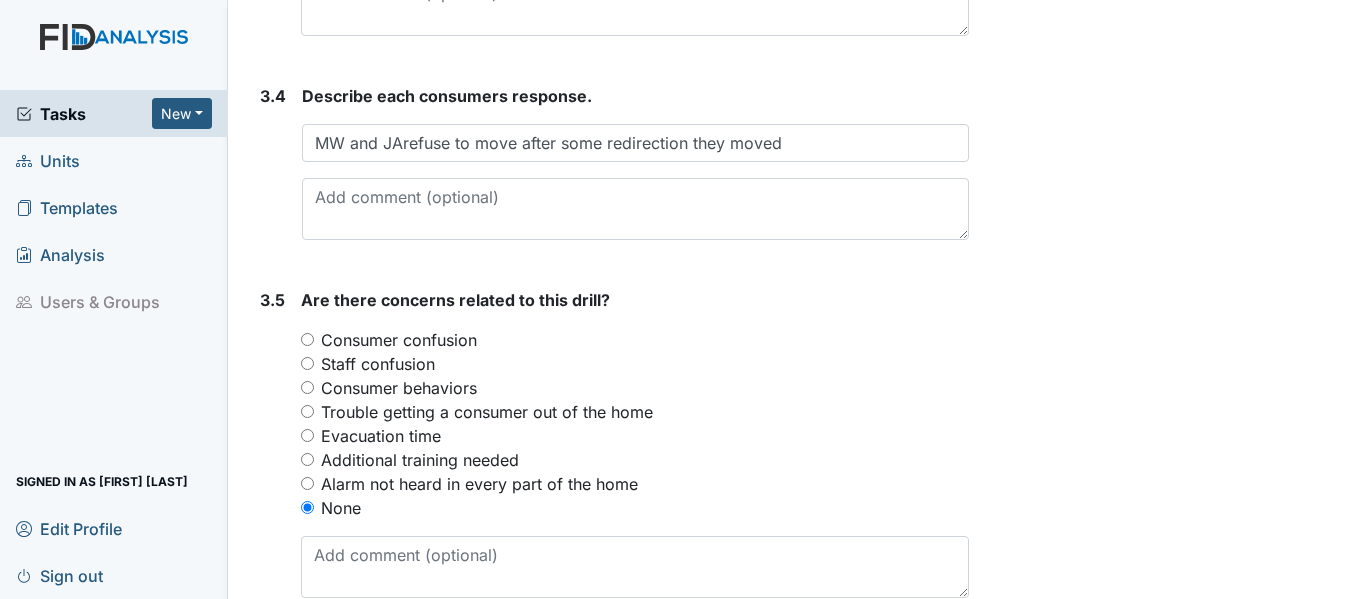 drag, startPoint x: 1350, startPoint y: 469, endPoint x: 1365, endPoint y: 412, distance: 58.940647 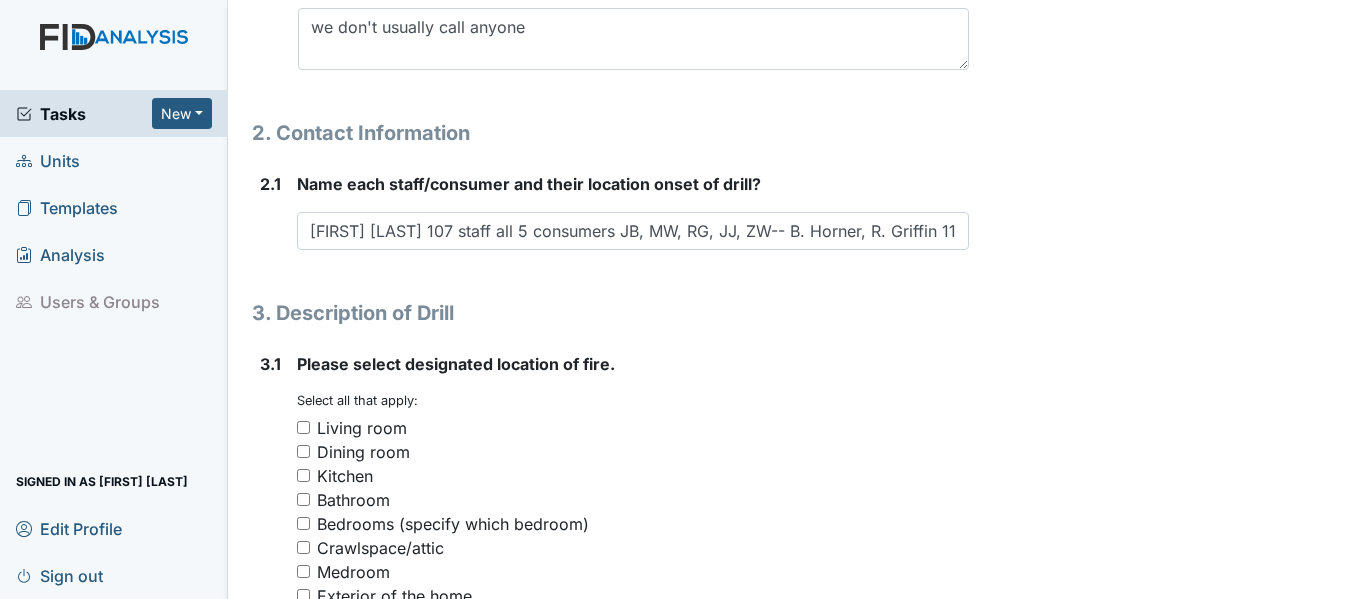 scroll, scrollTop: 1287, scrollLeft: 0, axis: vertical 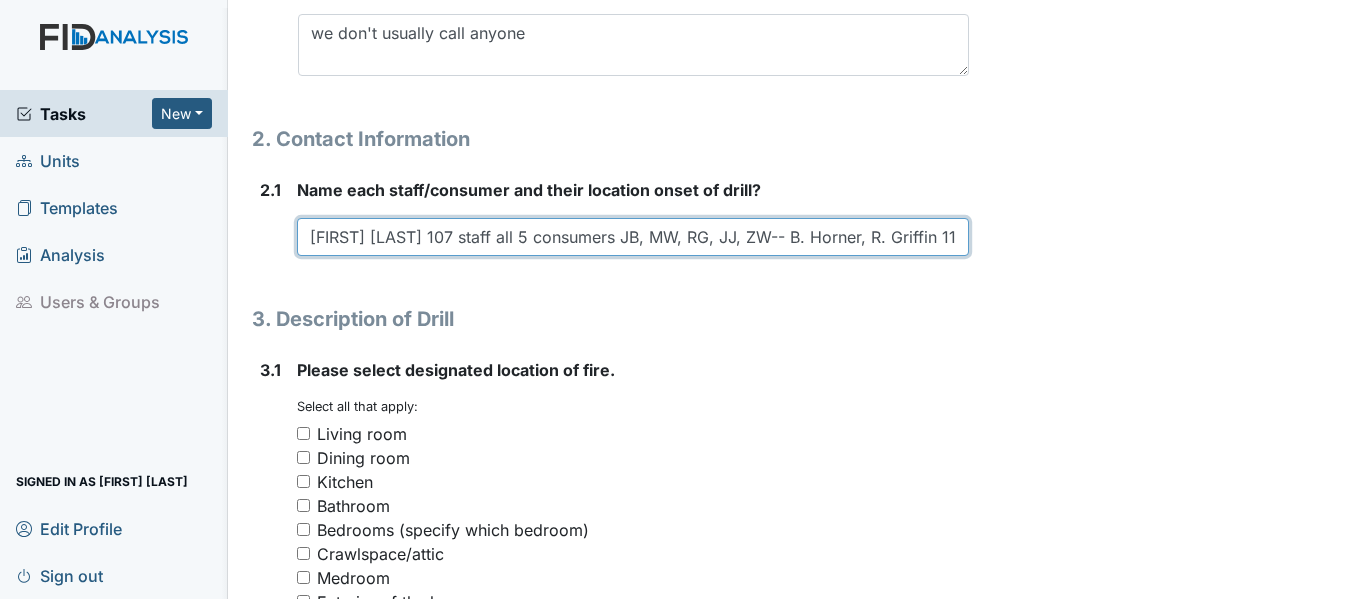 drag, startPoint x: 948, startPoint y: 238, endPoint x: 969, endPoint y: 246, distance: 22.472204 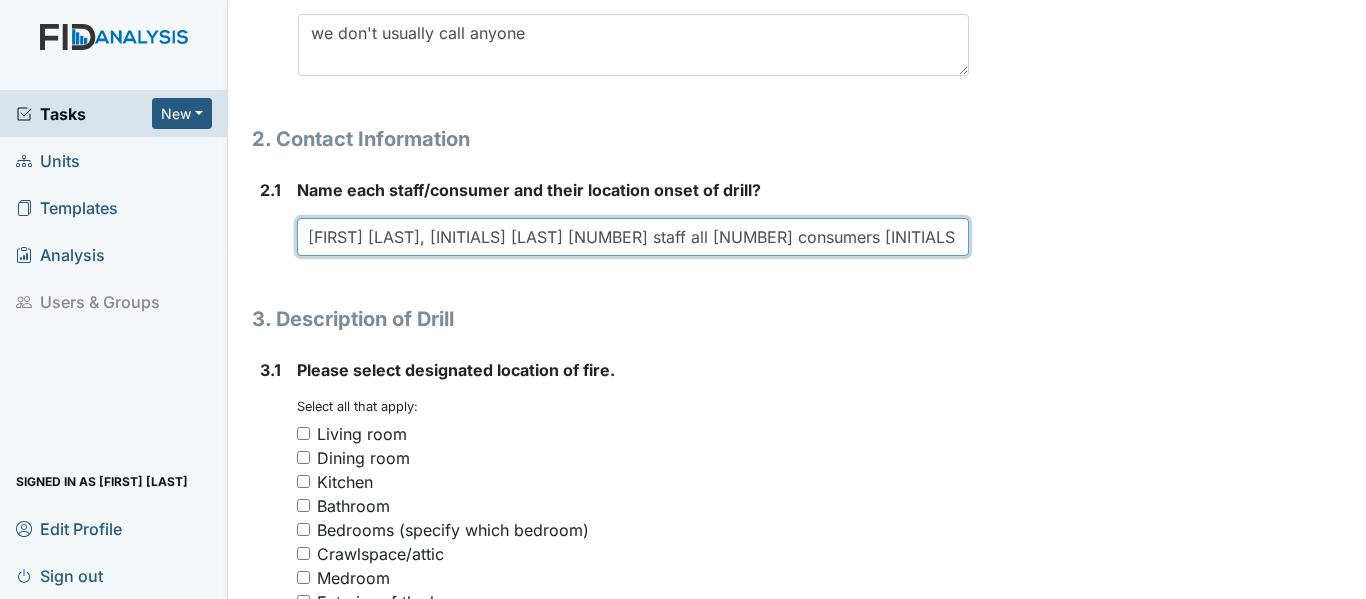 click on "J. Jones, L. Worsley 107 staff all 5 consumers JB, MW, RG, JJ, ZW-- B. Horner, Rf. Grifin 117 staff all 6 consumers" at bounding box center (633, 237) 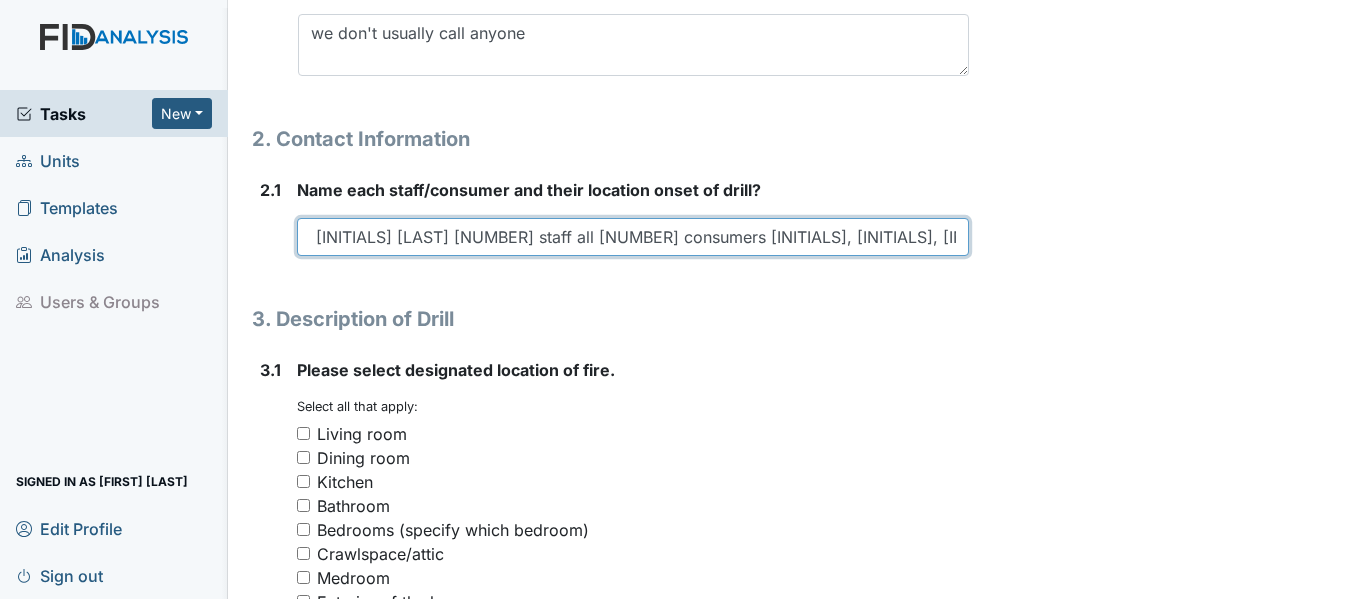 click on "J. Jones, L. Worsley 107 staff all 5 consumers JB, MW, RG, JJ, ZW-- B. Horner, Rf. Grifin 117 staff all 6 consumers" at bounding box center (633, 237) 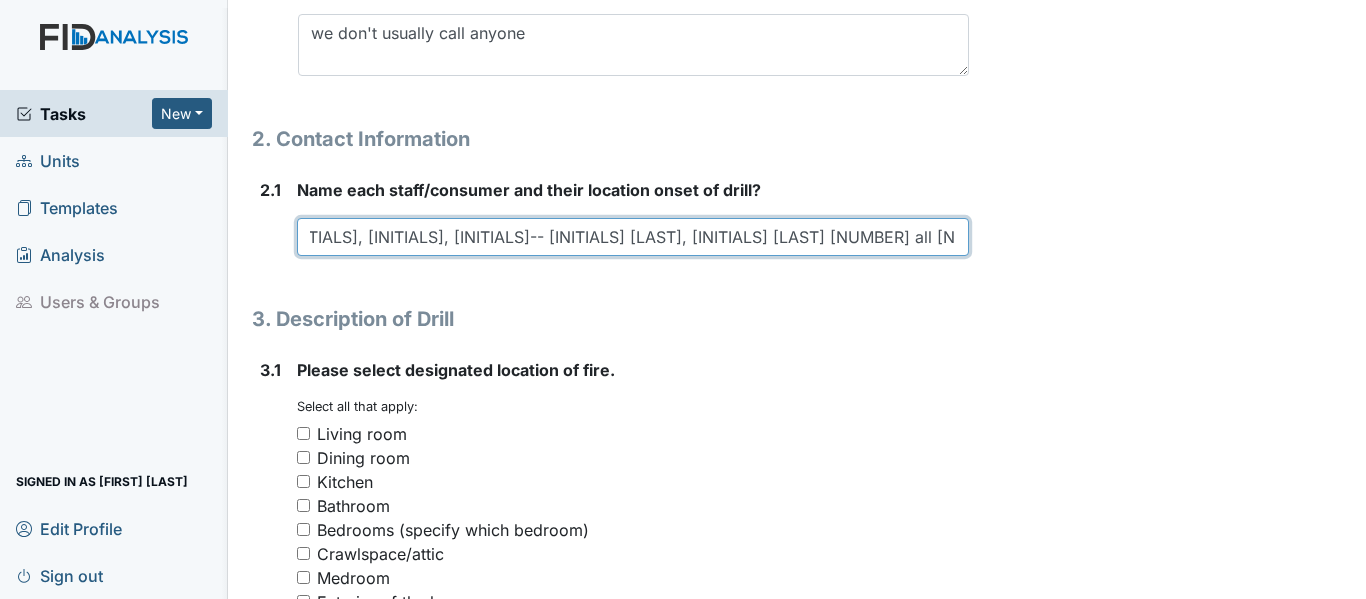 scroll, scrollTop: 0, scrollLeft: 791, axis: horizontal 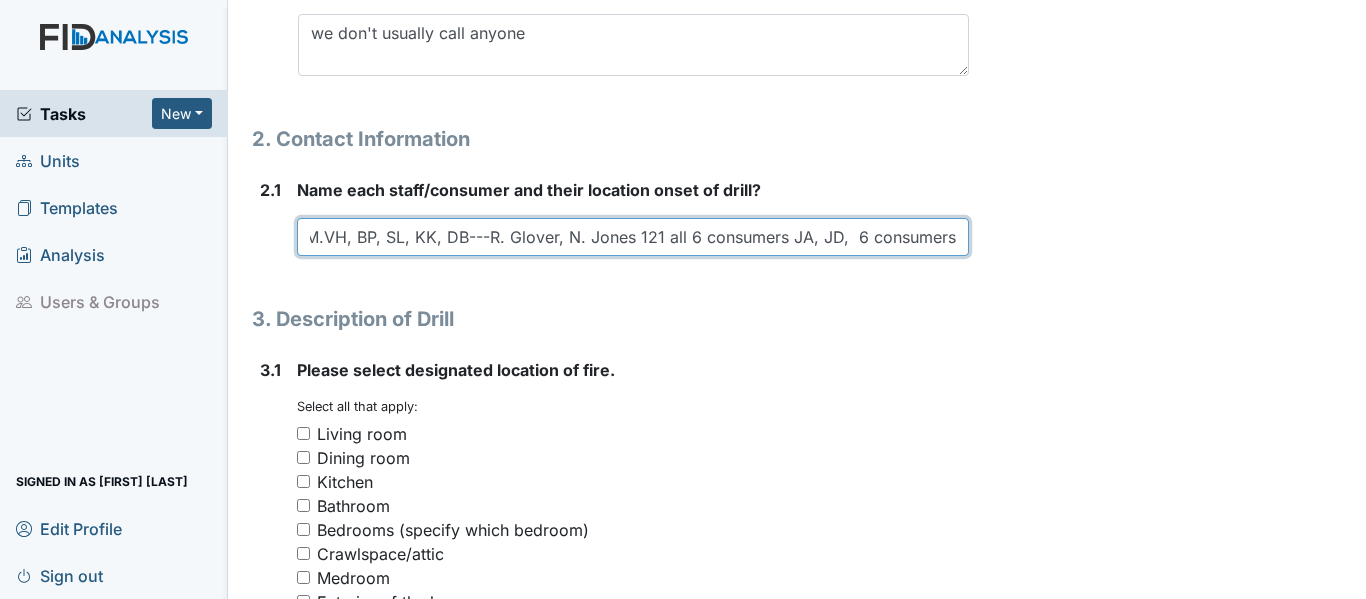 click on "J. Jones, L. Worsley 107 staff all 5 consumers JB, MW, RG, JJ, ZW-- B. Horner, Rf. Grifin 117 staff all 6 consumers MM.VH, BP, SL, KK, DB---R. Glover, N. Jones 121 all 6 consumers JA, JD,  6 consumers" at bounding box center (633, 237) 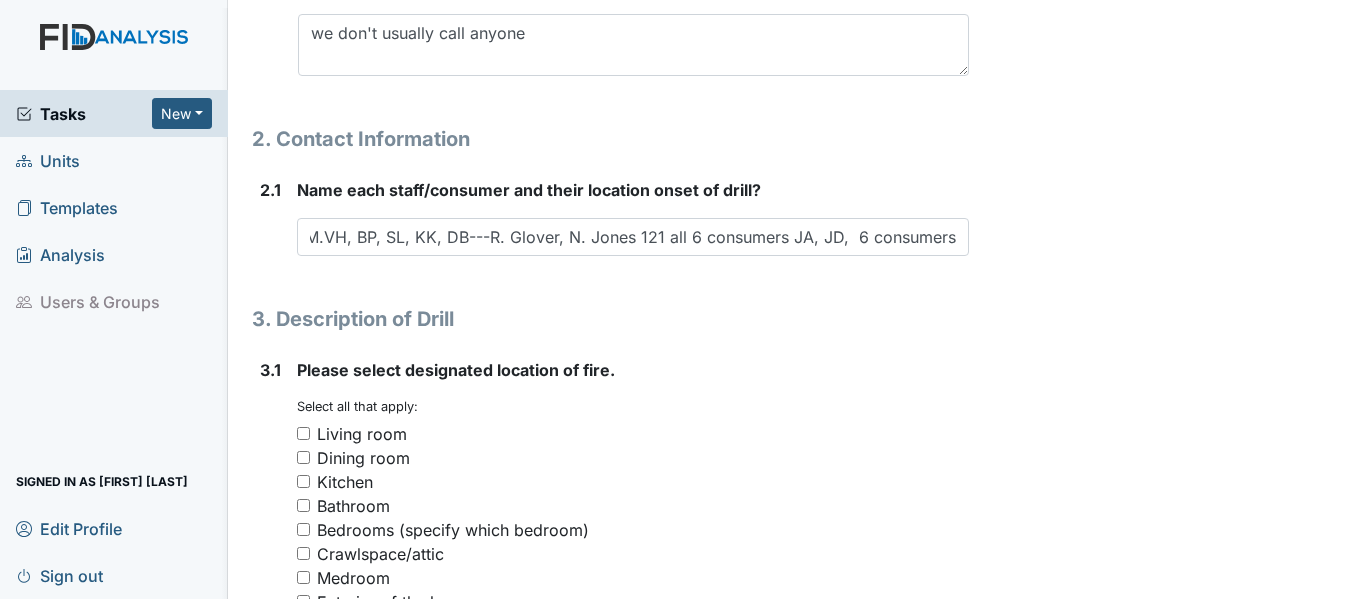 scroll, scrollTop: 0, scrollLeft: 0, axis: both 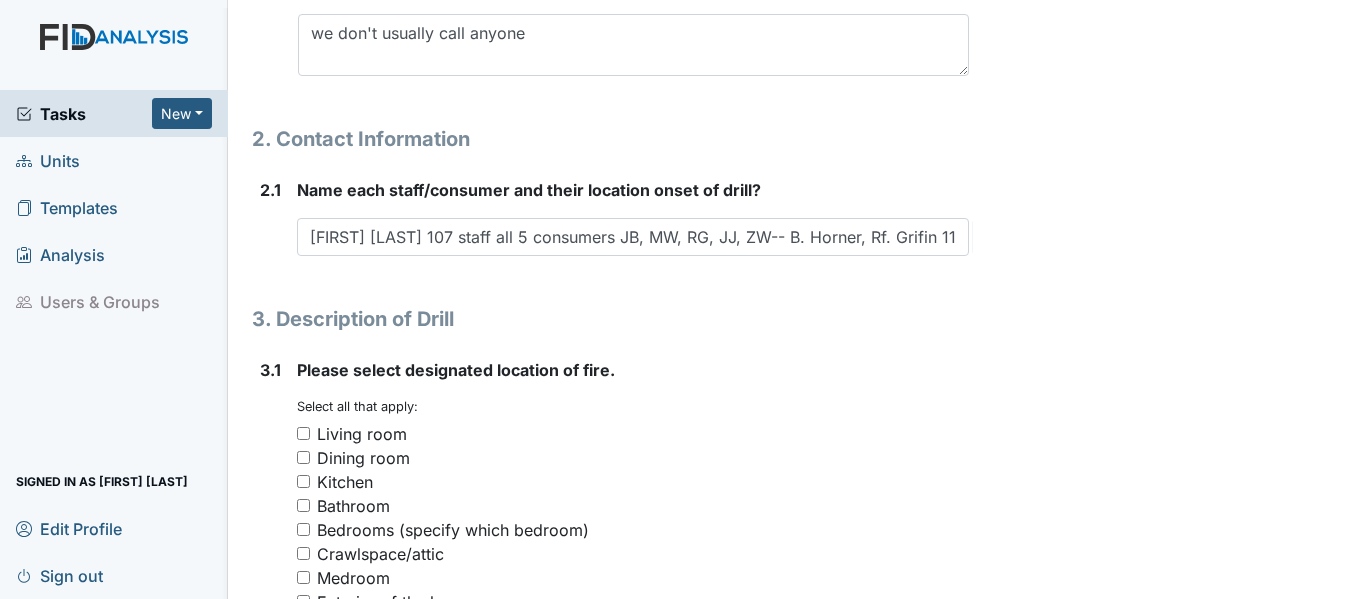 click on "Archive Task
×
Are you sure you want to archive this task? It will appear as incomplete on reports.
Archive
Delete Task
×
Are you sure you want to delete this task?
Delete
Save
Felica Clemmons-Powell assigned on Aug 06, 2025." at bounding box center [1170, 371] 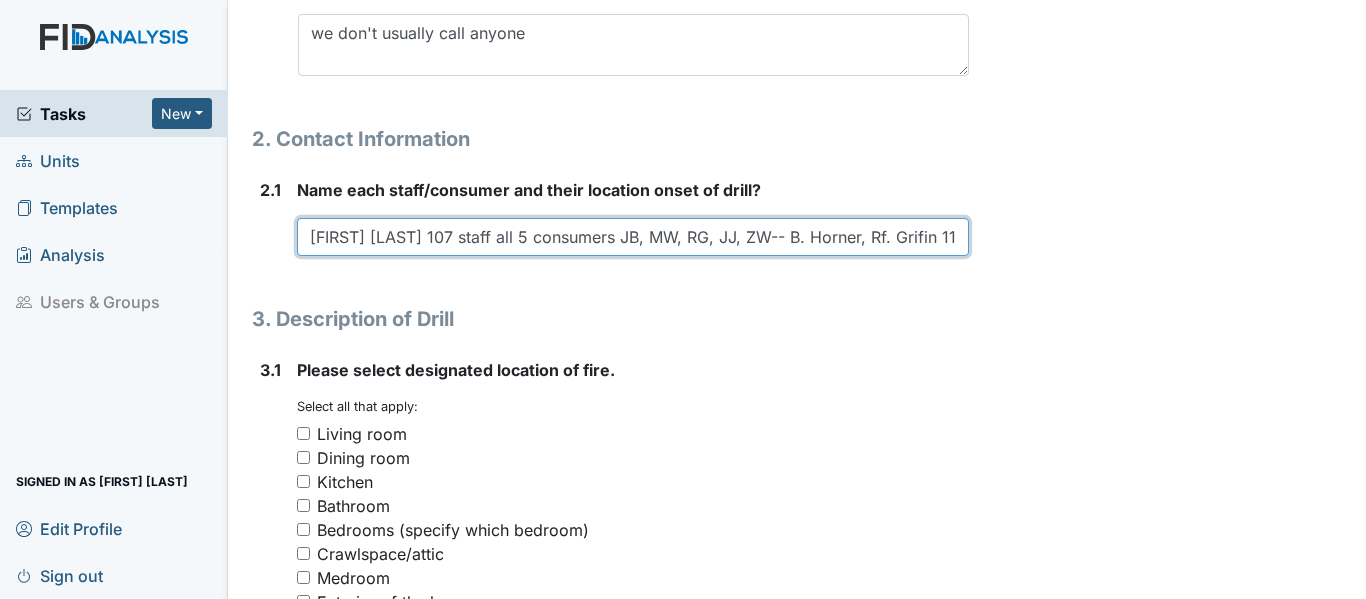 click on "J. Jones, L. Worsley 107 staff all 5 consumers JB, MW, RG, JJ, ZW-- B. Horner, Rf. Grifin 117 staff all 6 consumers MM.VH, BP, SL, KK, DB---R. Glover, N. Jones 121 all 6 consumers JA, JD,  6 consumers" at bounding box center (633, 237) 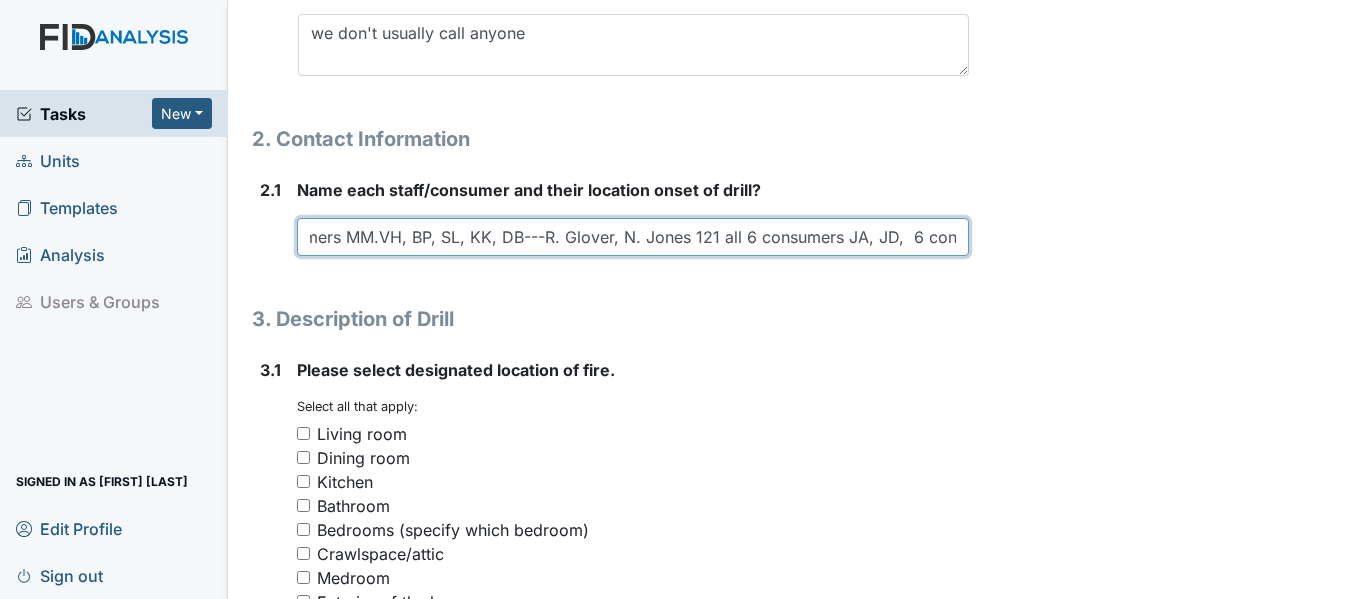 scroll, scrollTop: 0, scrollLeft: 791, axis: horizontal 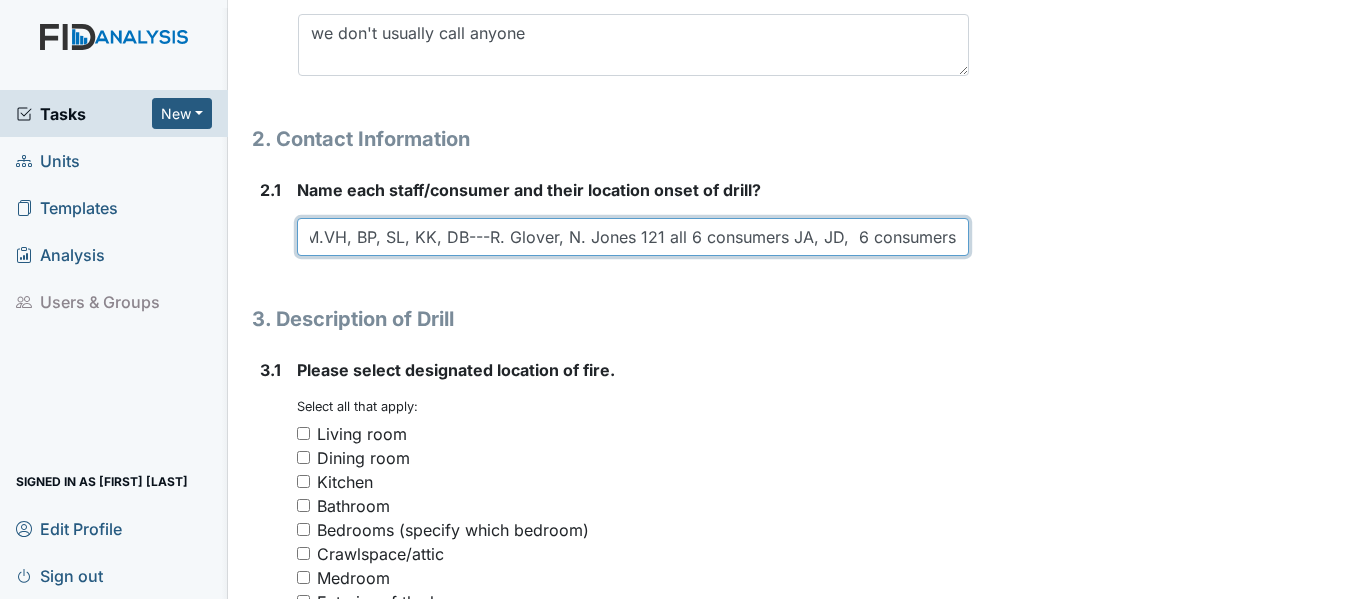 drag, startPoint x: 947, startPoint y: 233, endPoint x: 933, endPoint y: 236, distance: 14.3178215 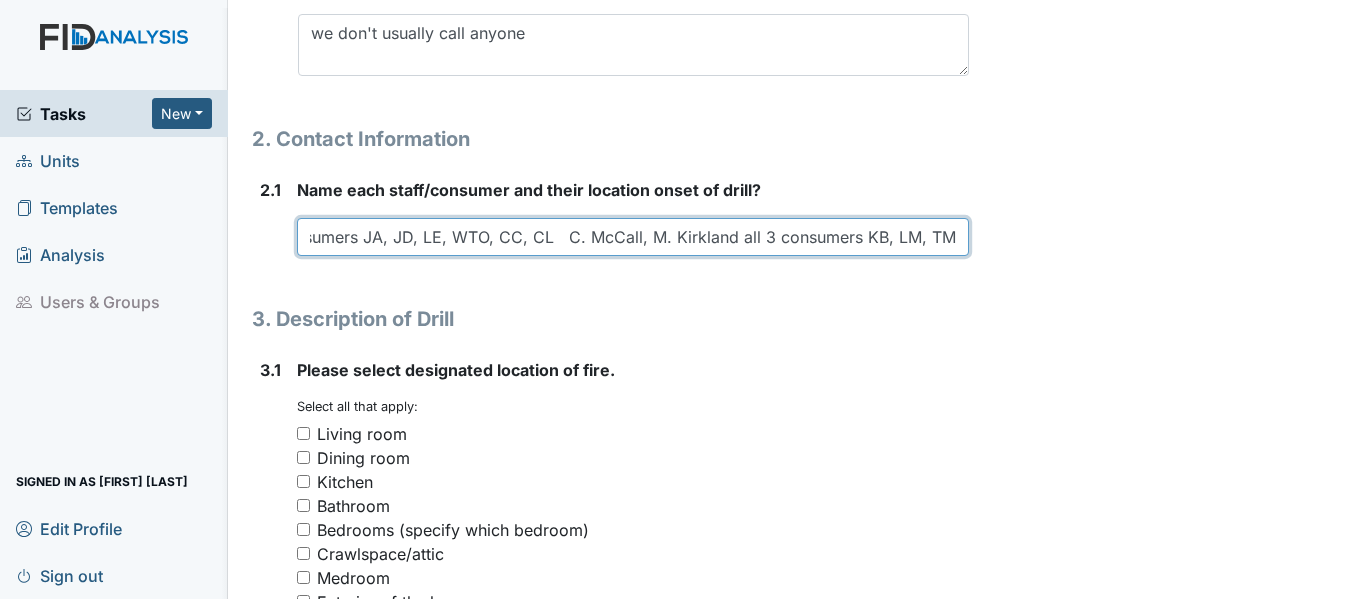 scroll, scrollTop: 0, scrollLeft: 1296, axis: horizontal 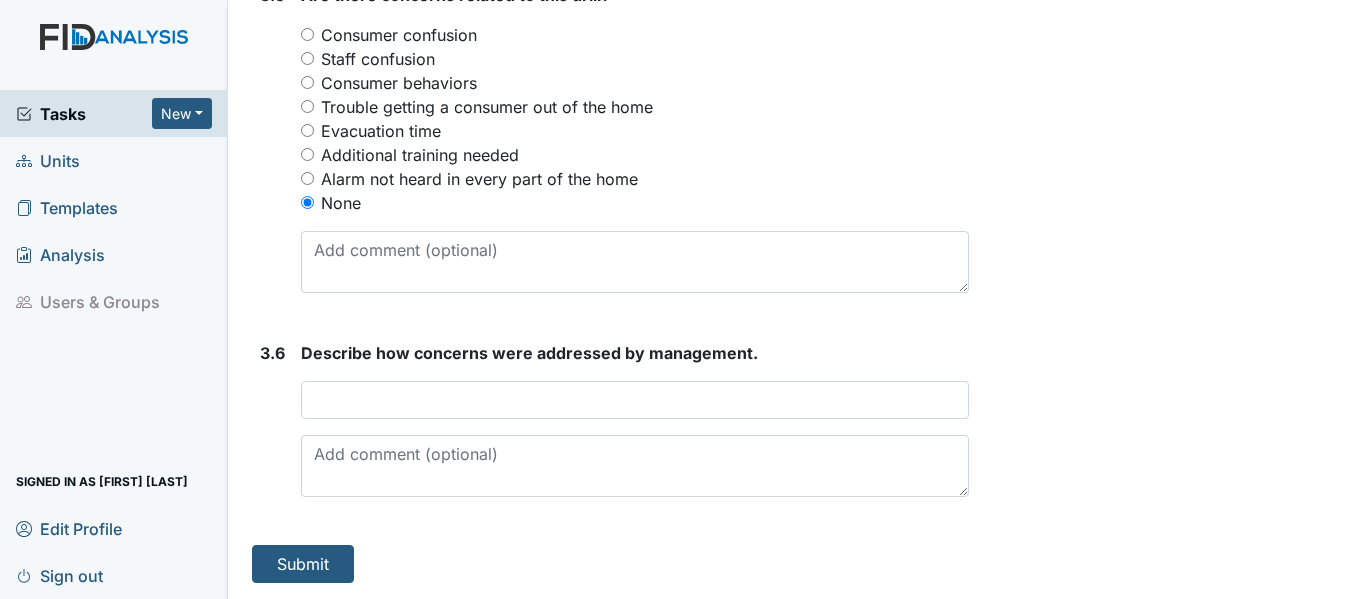 type on "J. Jones, L. Worsley 107 staff all 5 consumers JB, MW, RG, JJ, ZW-- B. Horner, R. Grifin 117 staff all 6 consumers MM.VH, BP, SL, KK, DB---R. Glover, N. Jones 121 all 6 consumers JA, JD, LE, WTO, CC, CL   C. McCall, M. Kirkland all 3 consumers KB, LM, TM" 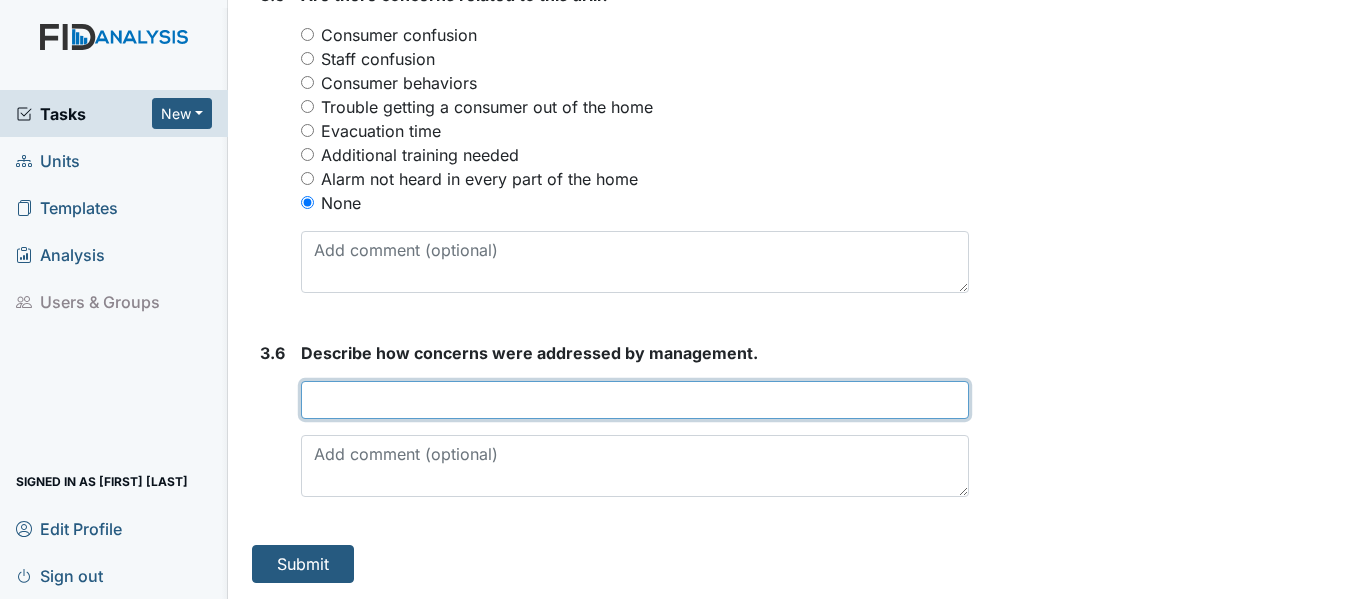scroll, scrollTop: 0, scrollLeft: 0, axis: both 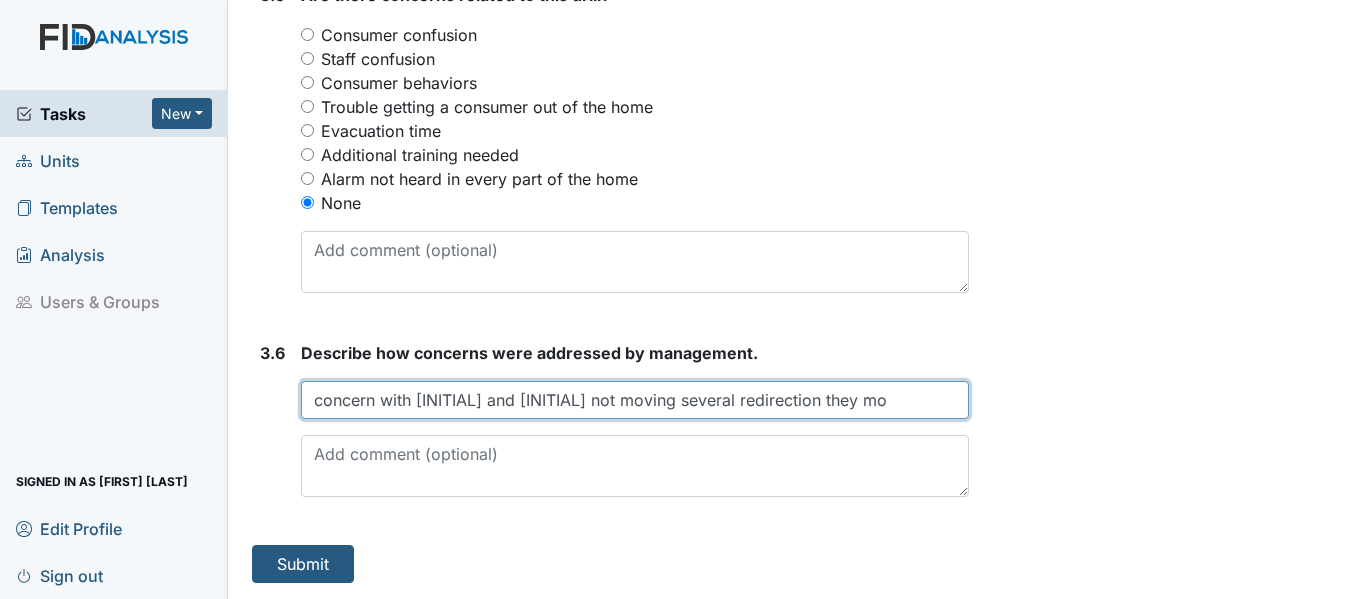 click on "concern with MW and JA not moving several redirection they mo" at bounding box center (635, 400) 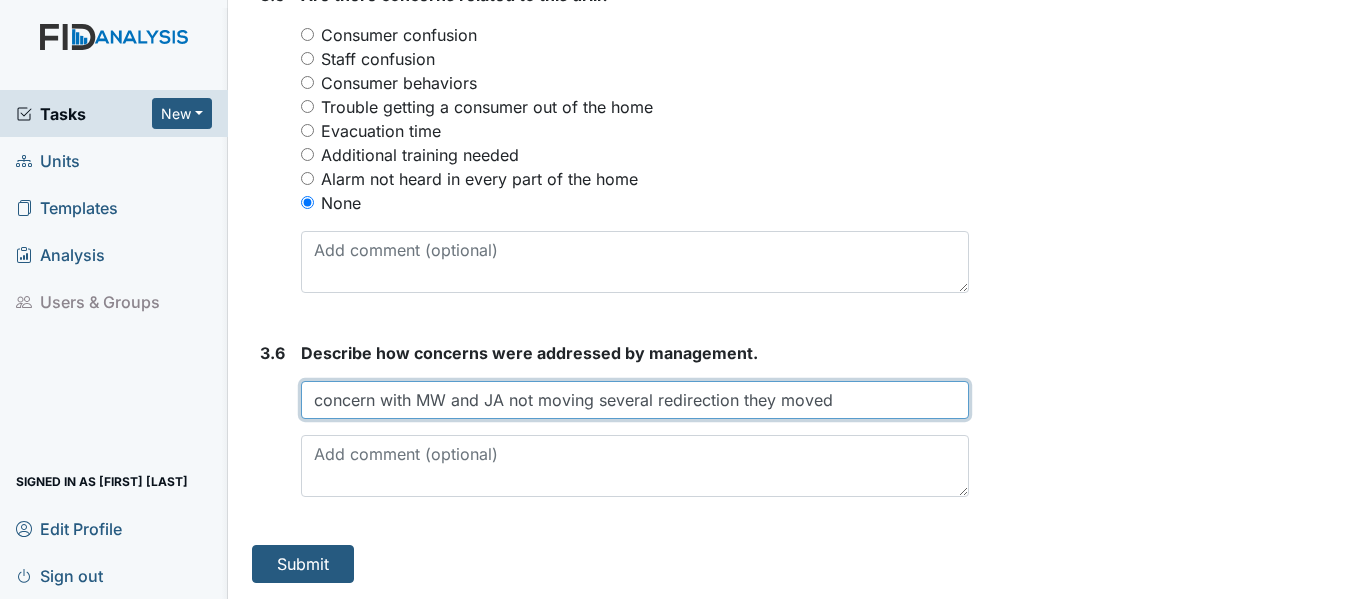 drag, startPoint x: 838, startPoint y: 401, endPoint x: 785, endPoint y: 400, distance: 53.009434 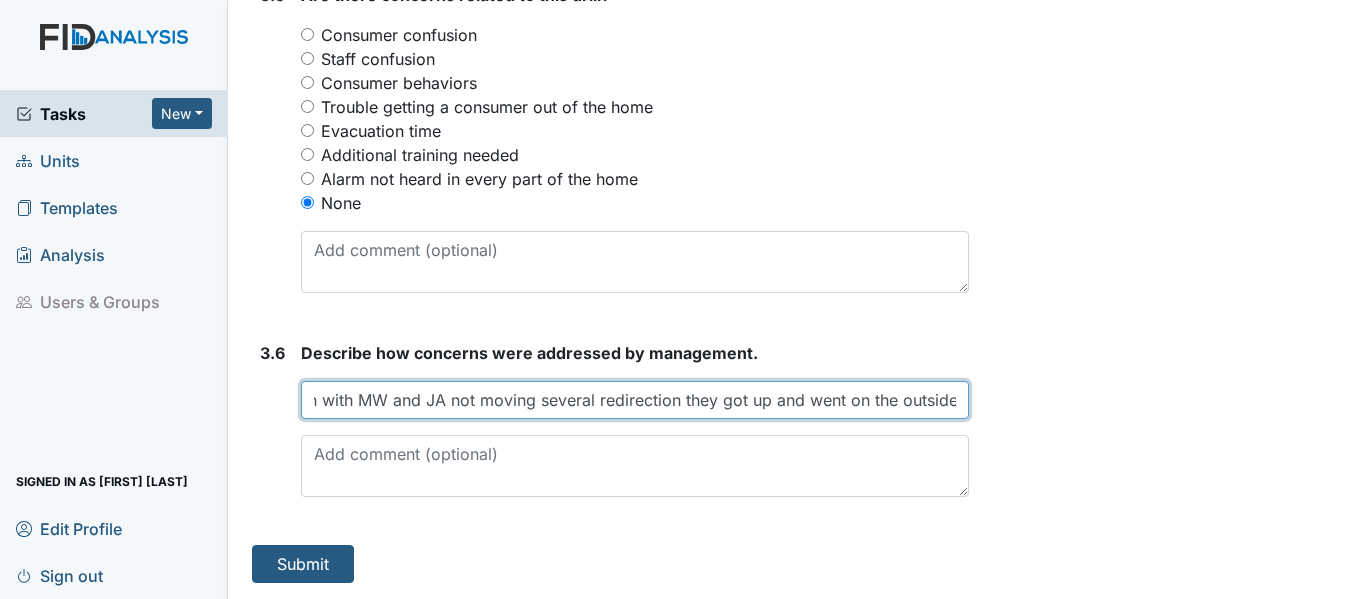 scroll, scrollTop: 0, scrollLeft: 67, axis: horizontal 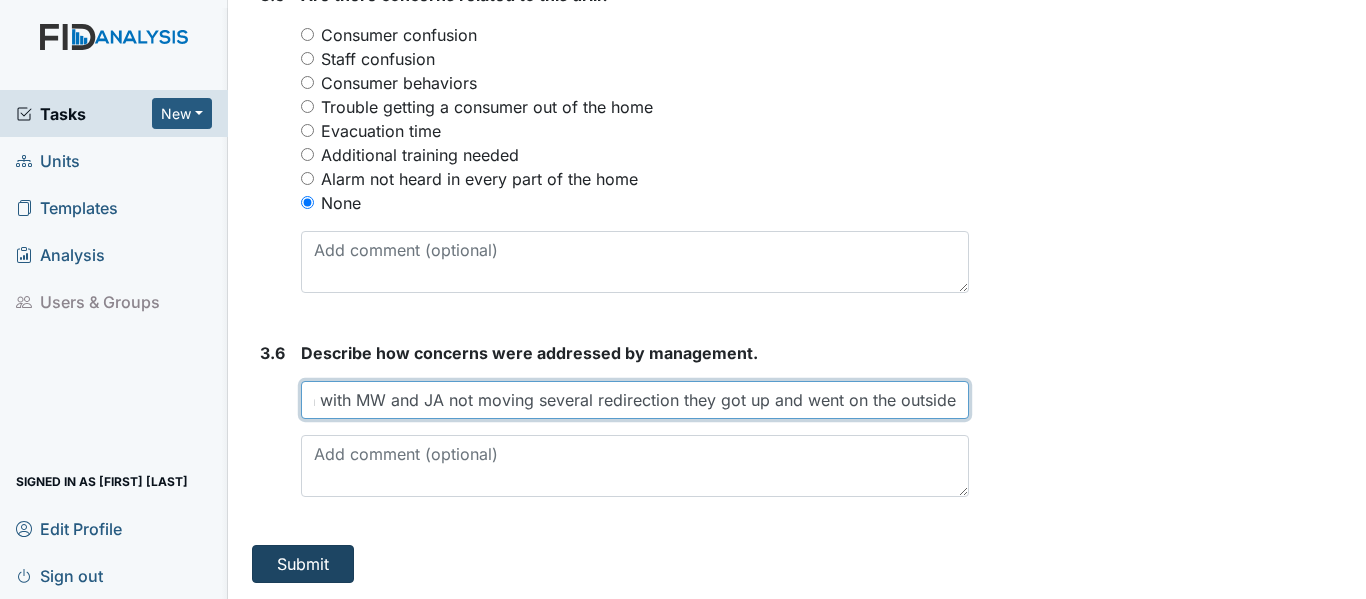 type on "concern with MW and JA not moving several redirection they got up and went on the outside" 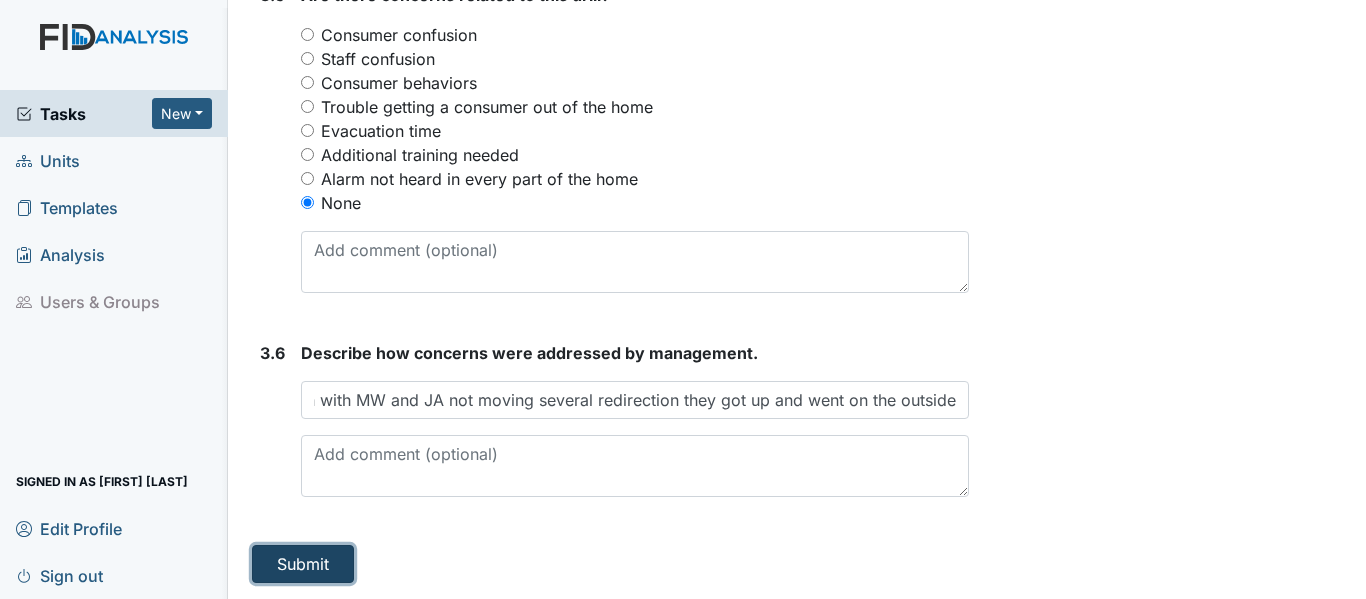 scroll, scrollTop: 0, scrollLeft: 0, axis: both 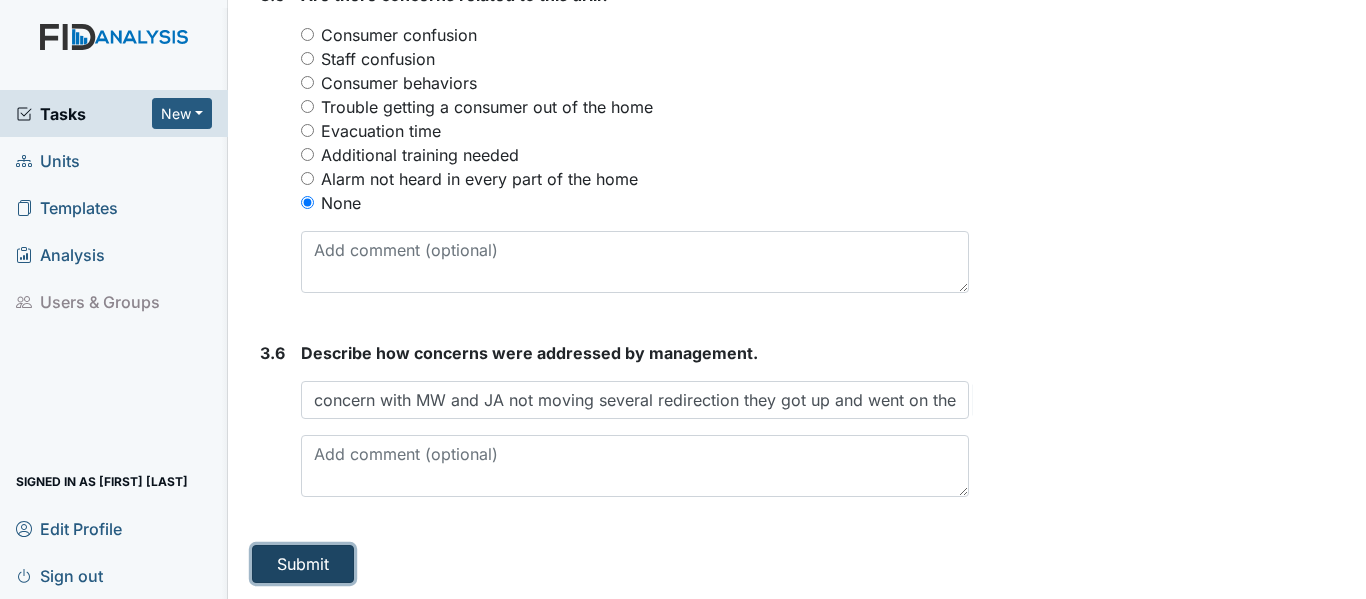 click on "Submit" at bounding box center (303, 564) 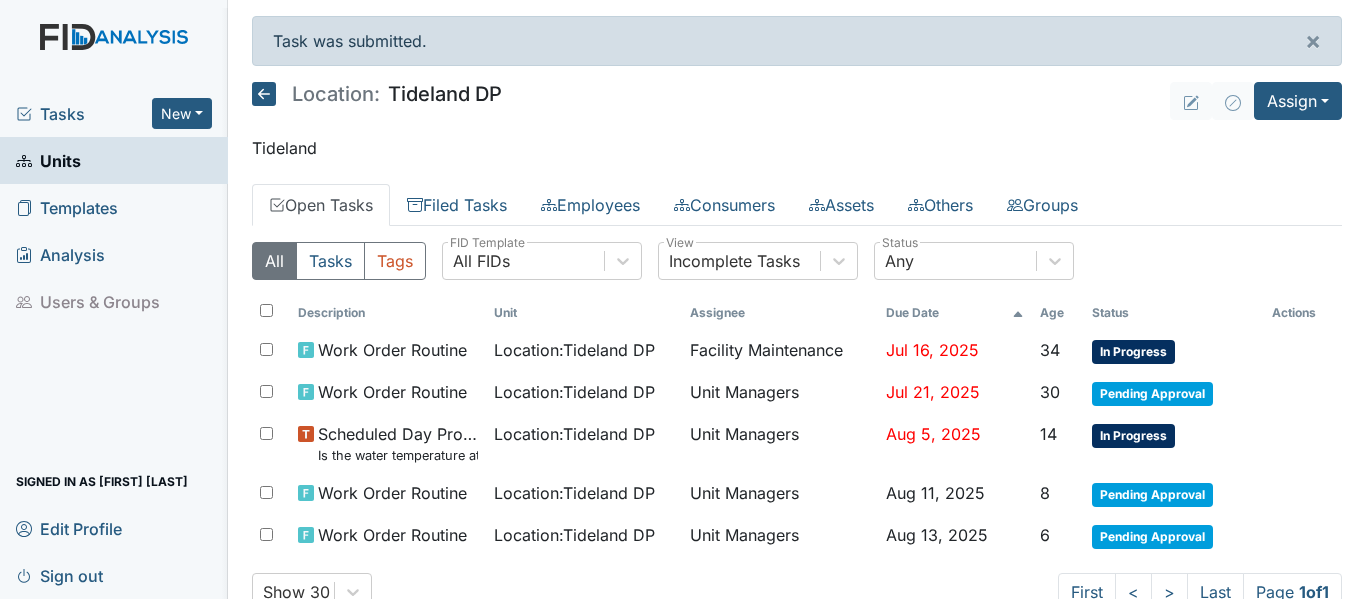 scroll, scrollTop: 0, scrollLeft: 0, axis: both 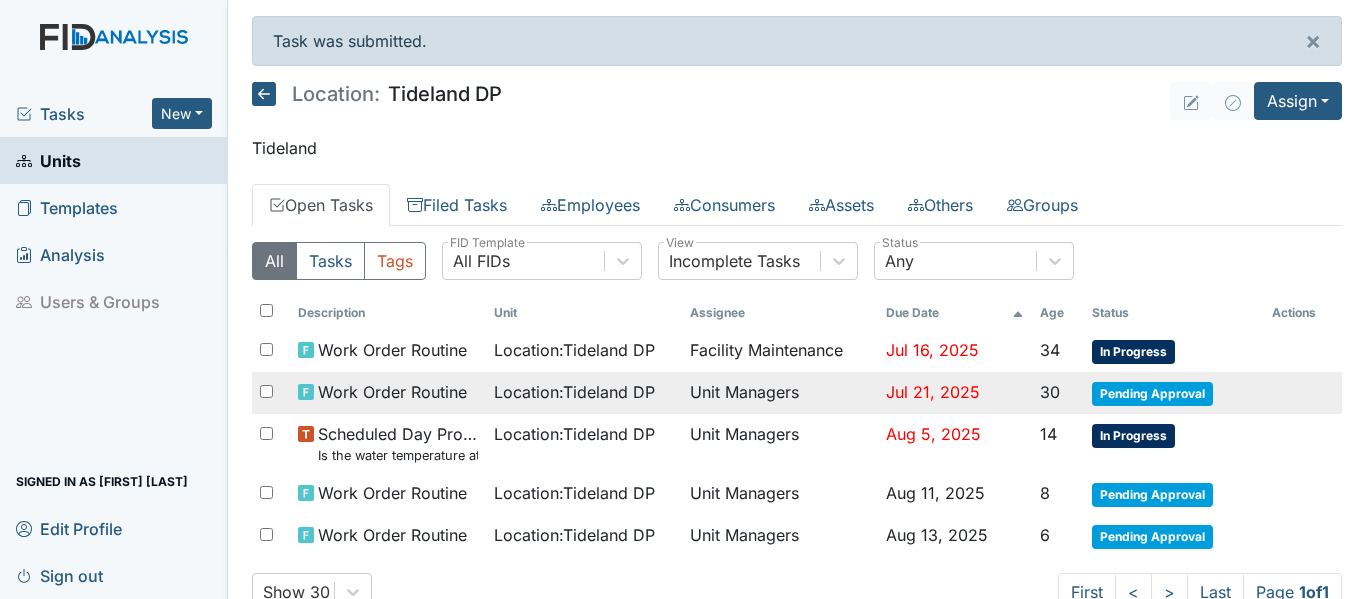 click on "Location :  Tideland DP" at bounding box center [574, 392] 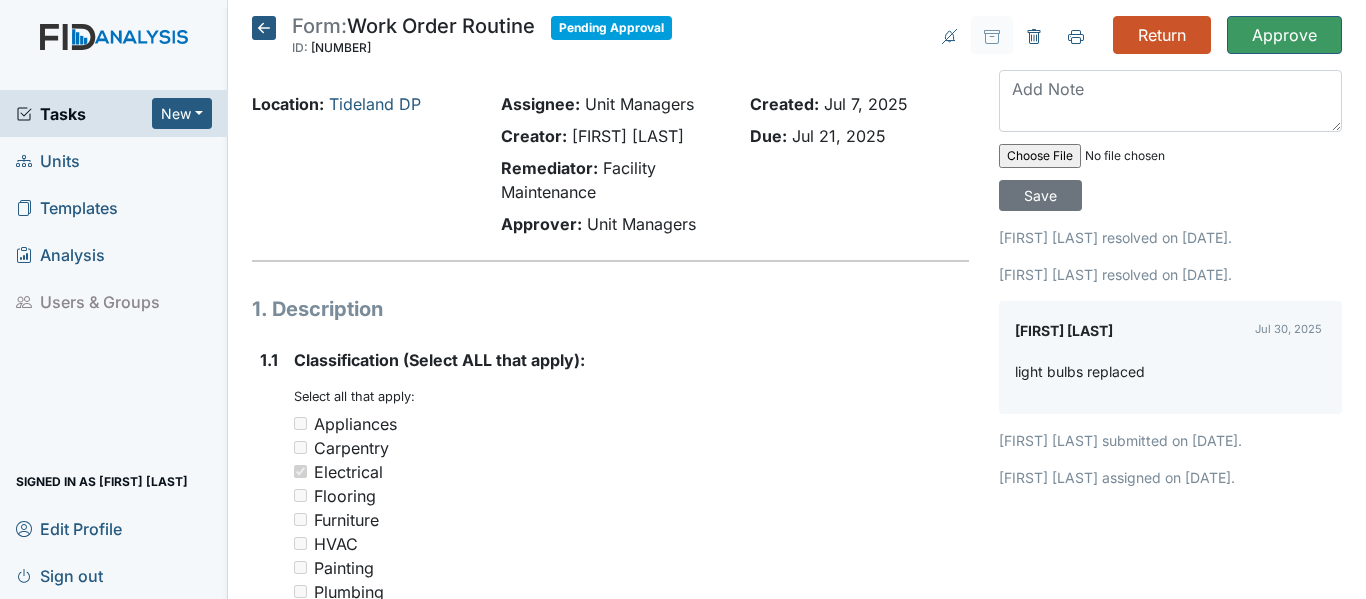 scroll, scrollTop: 0, scrollLeft: 0, axis: both 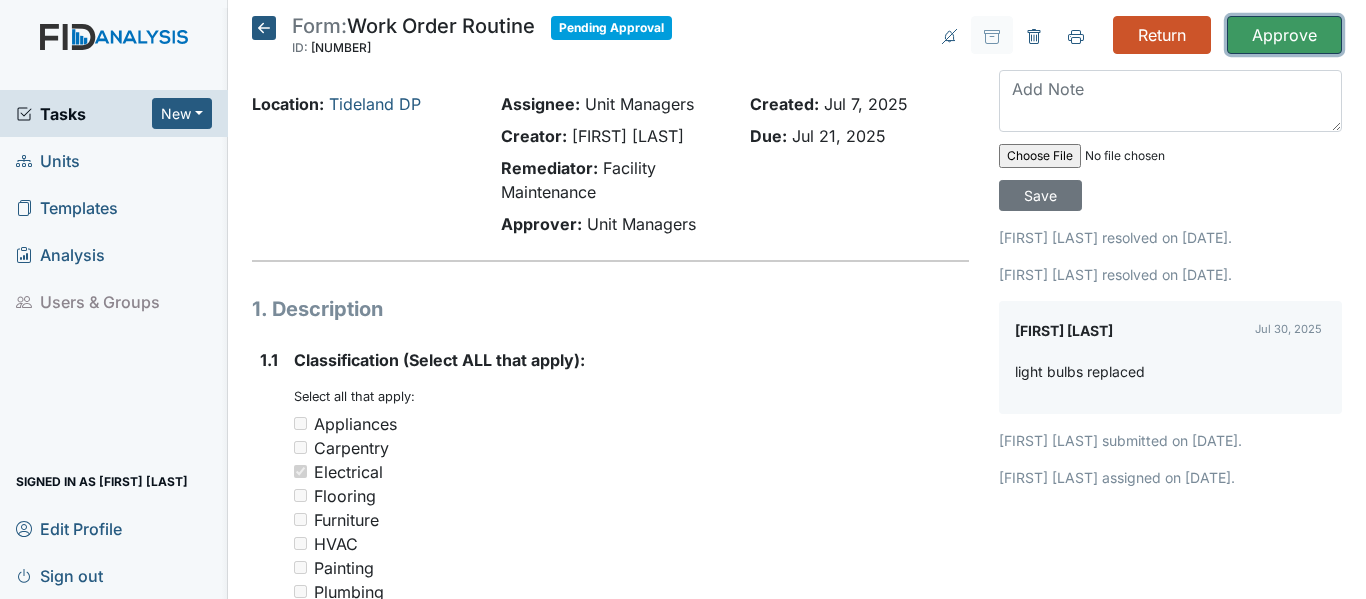 click on "Approve" at bounding box center [1284, 35] 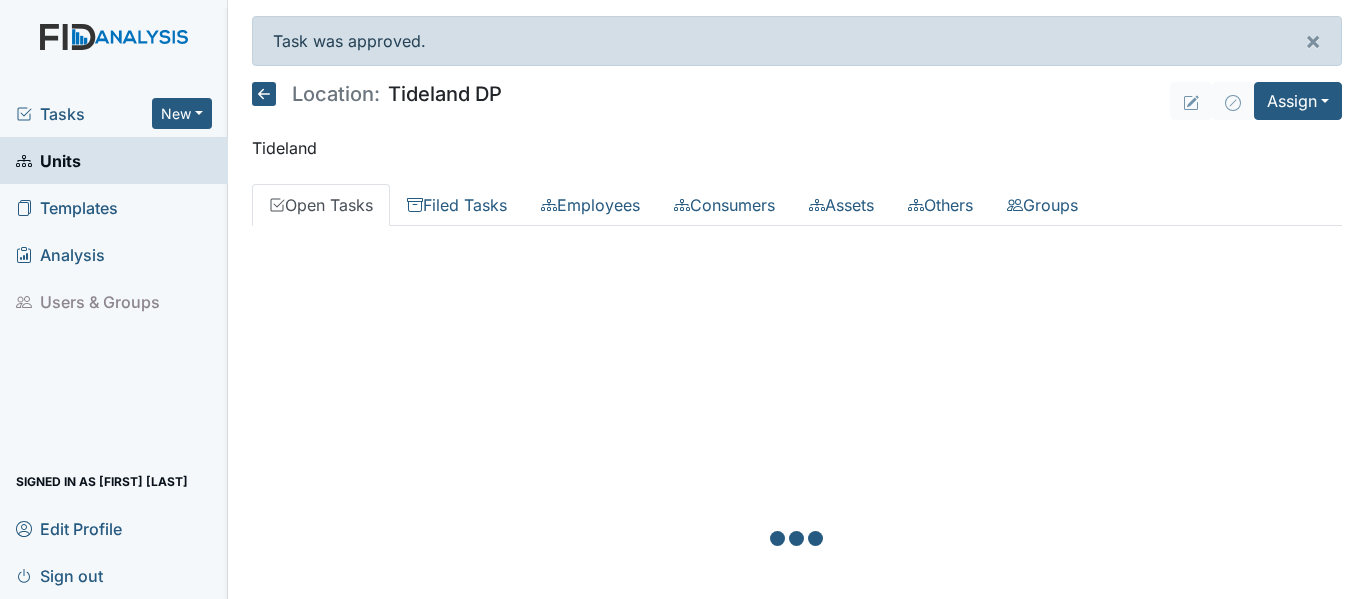 scroll, scrollTop: 0, scrollLeft: 0, axis: both 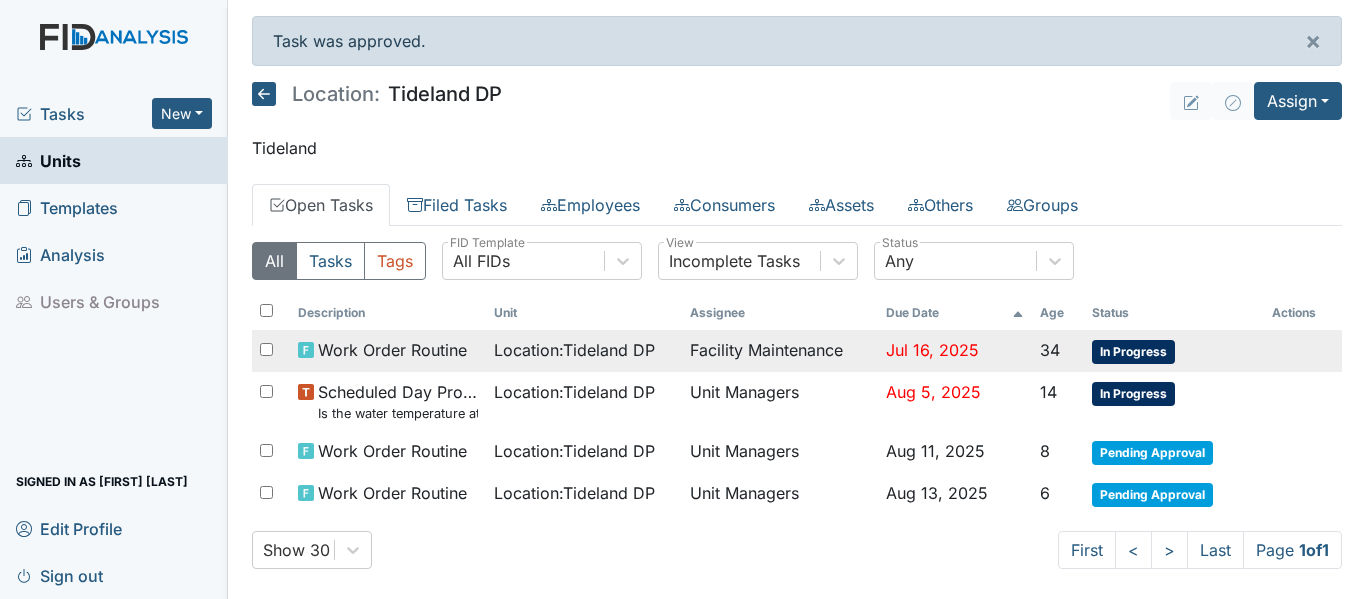 click on "Facility Maintenance" at bounding box center [780, 351] 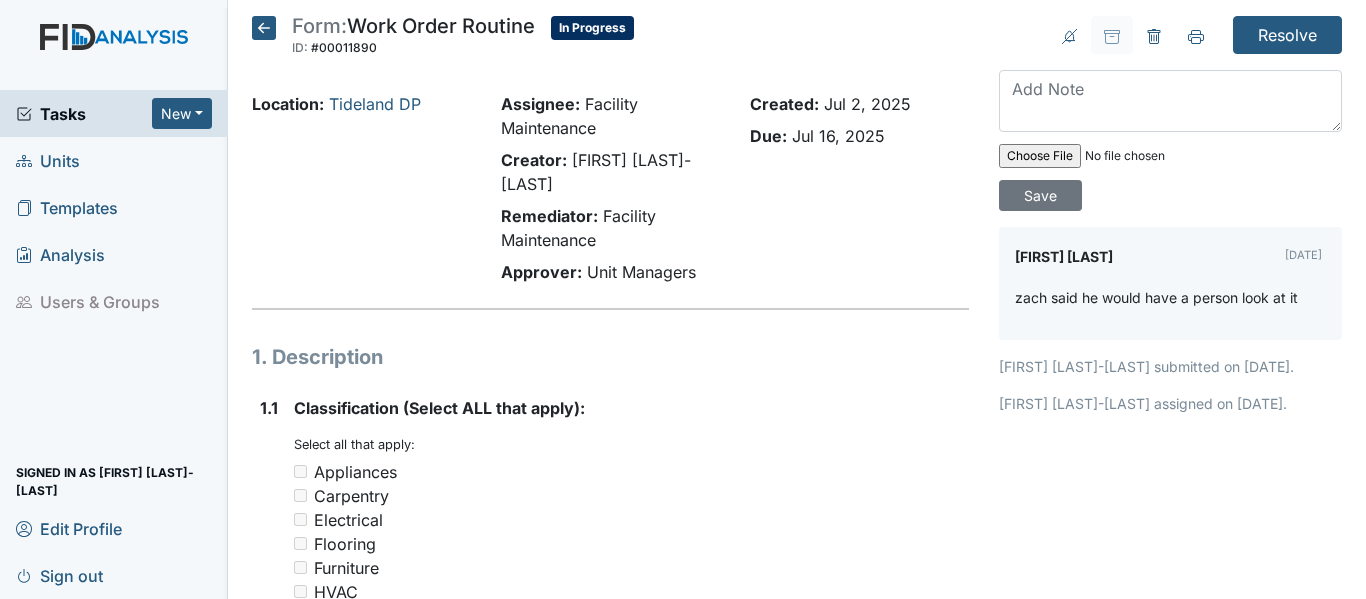 scroll, scrollTop: 0, scrollLeft: 0, axis: both 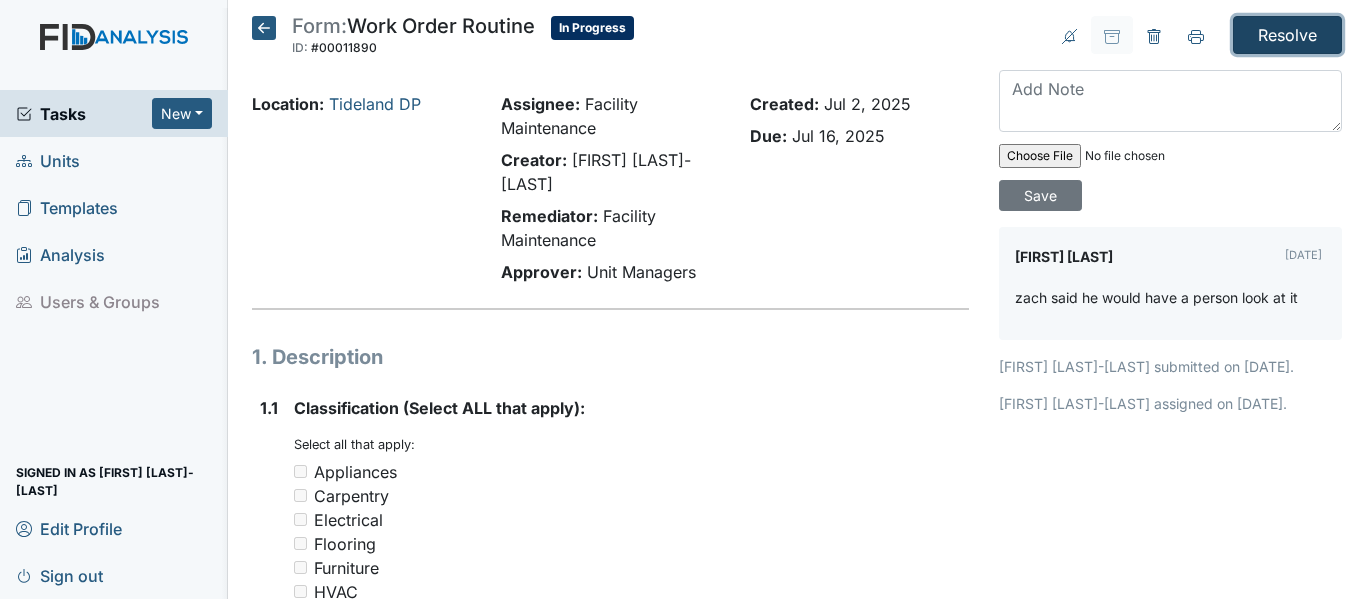click on "Resolve" at bounding box center (1287, 35) 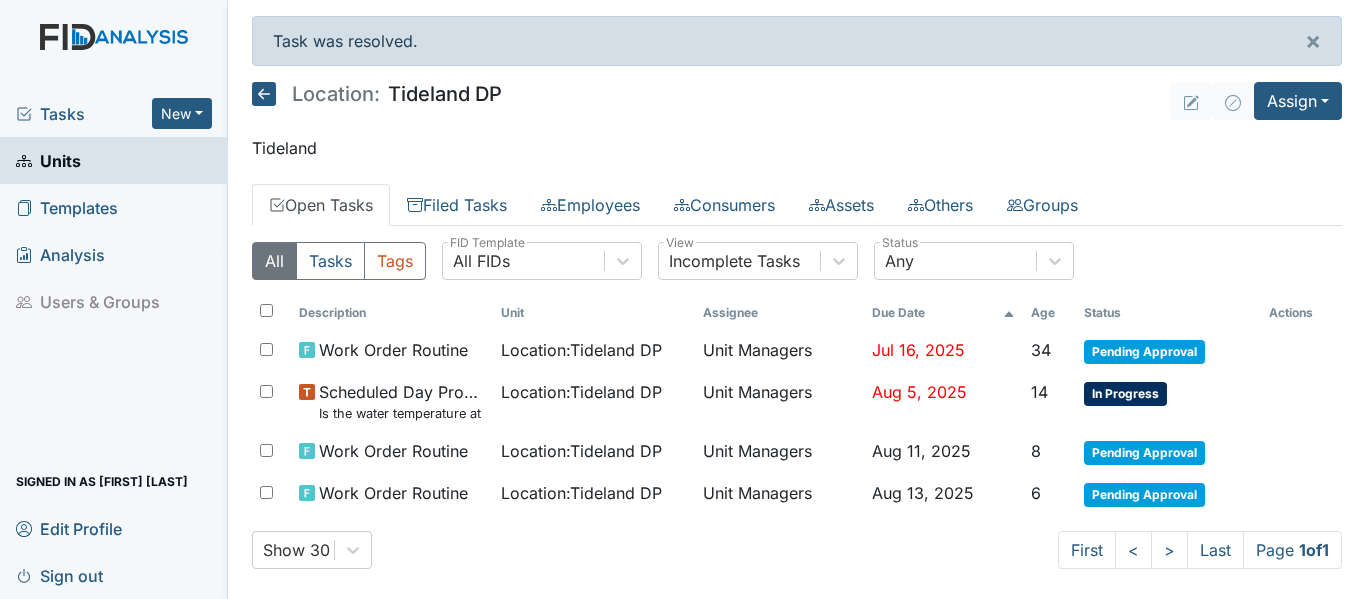 scroll, scrollTop: 0, scrollLeft: 0, axis: both 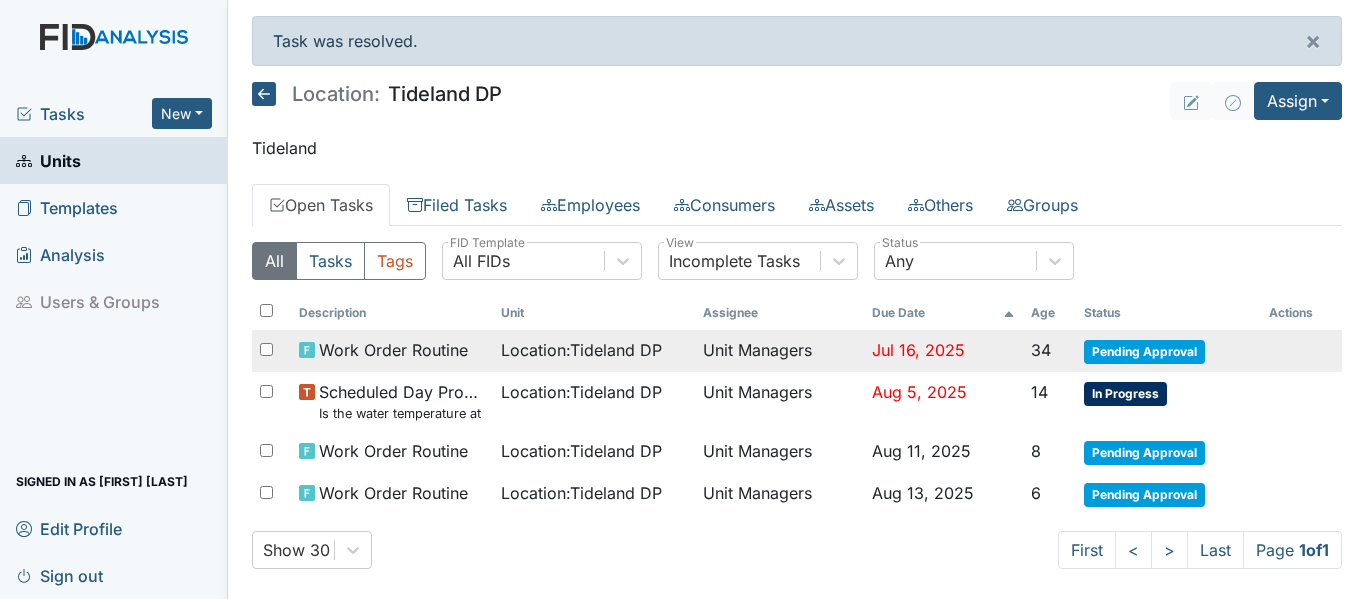 click on "Unit Managers" at bounding box center (779, 351) 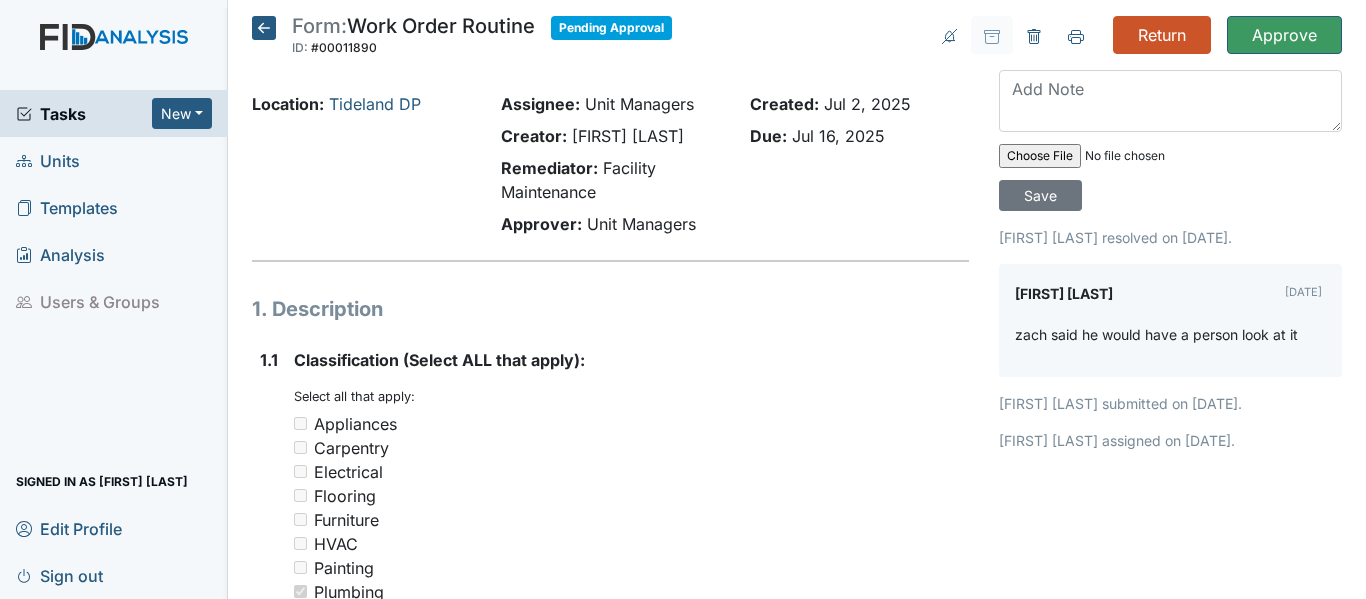 scroll, scrollTop: 0, scrollLeft: 0, axis: both 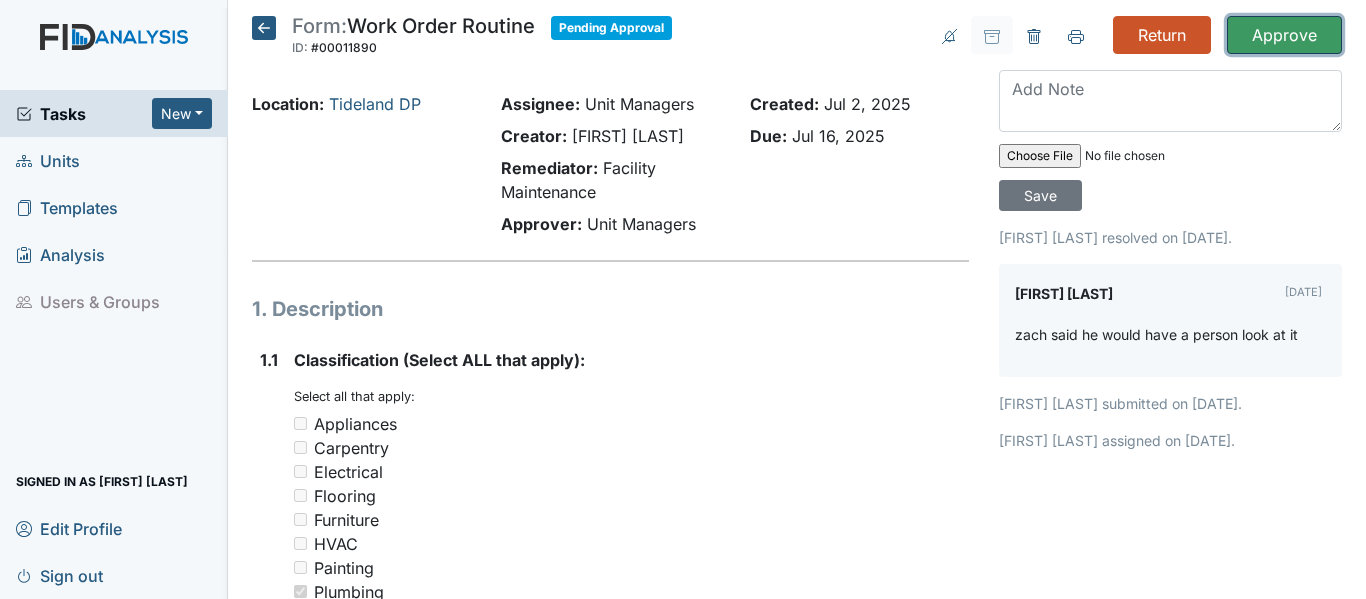 click on "Approve" at bounding box center (1284, 35) 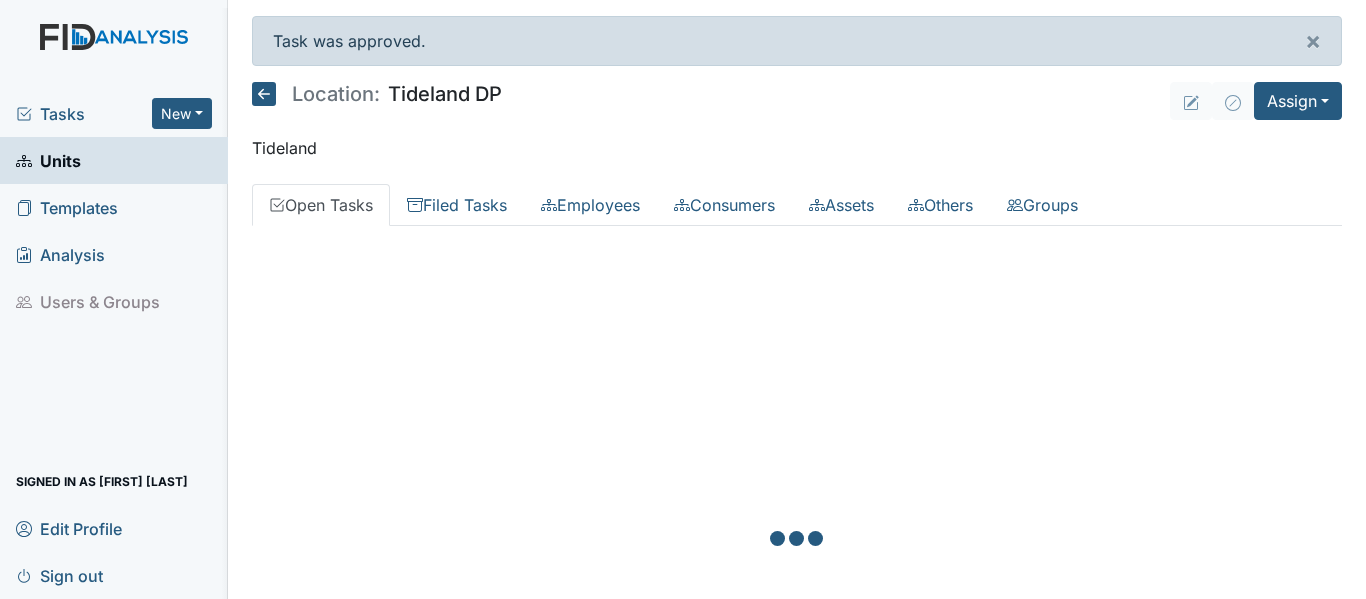 scroll, scrollTop: 0, scrollLeft: 0, axis: both 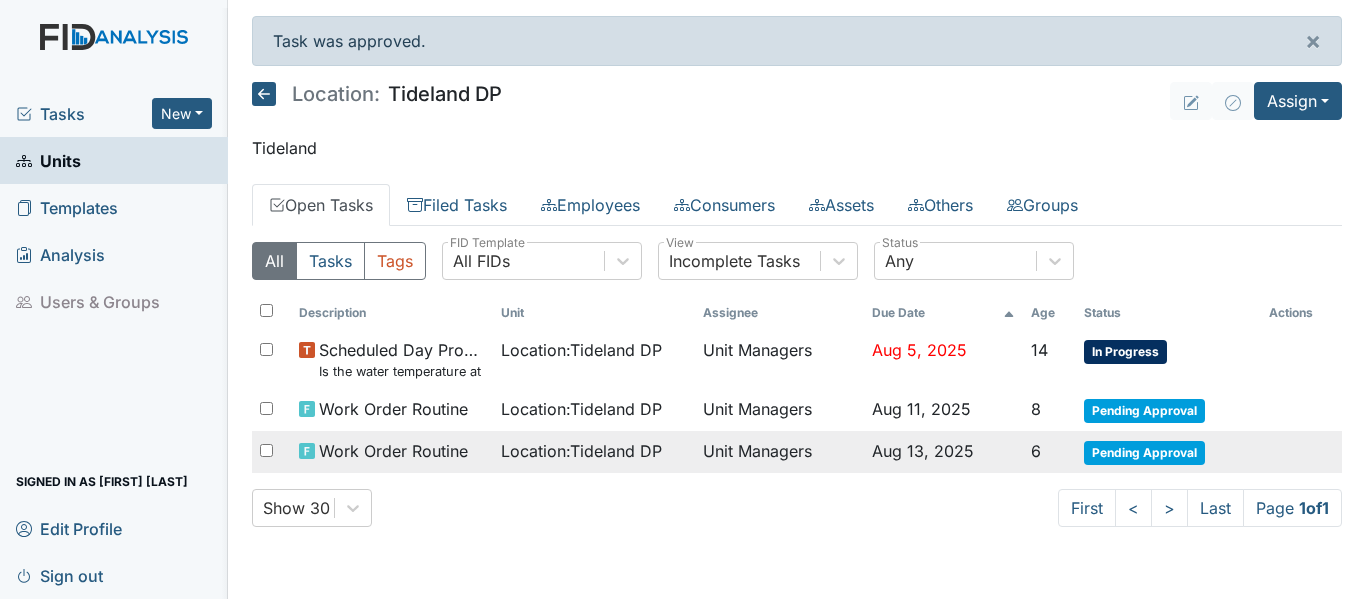 click on "Unit Managers" at bounding box center (779, 452) 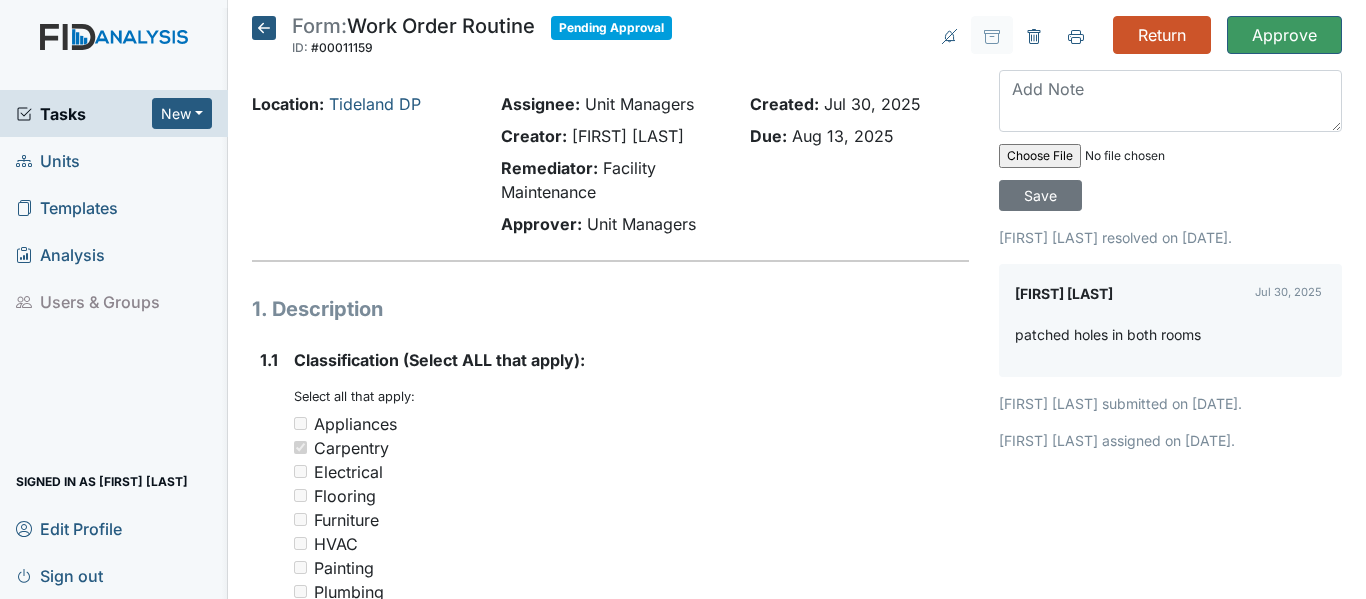 scroll, scrollTop: 0, scrollLeft: 0, axis: both 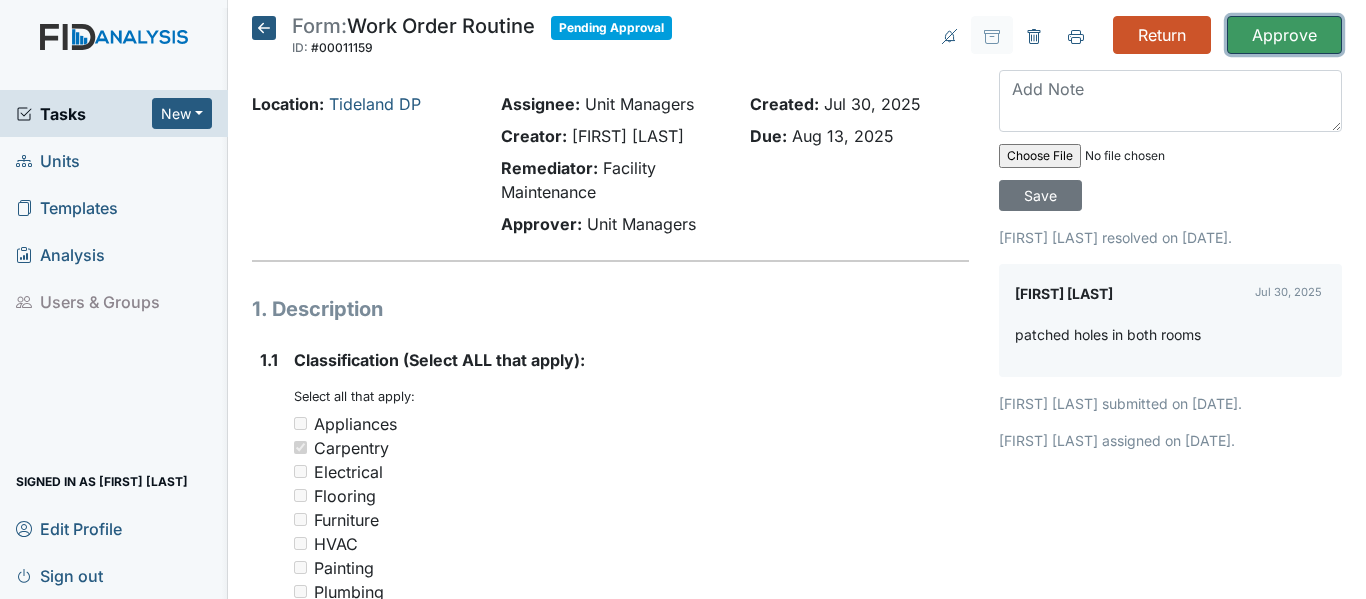 click on "Approve" at bounding box center (1284, 35) 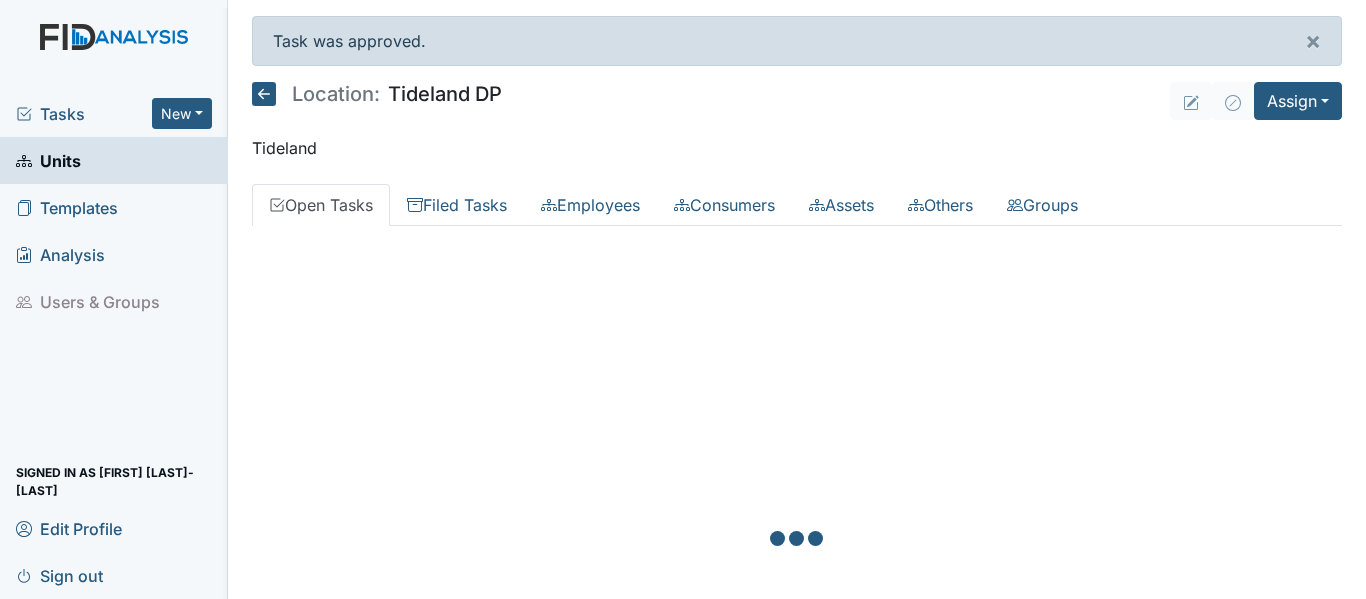 scroll, scrollTop: 0, scrollLeft: 0, axis: both 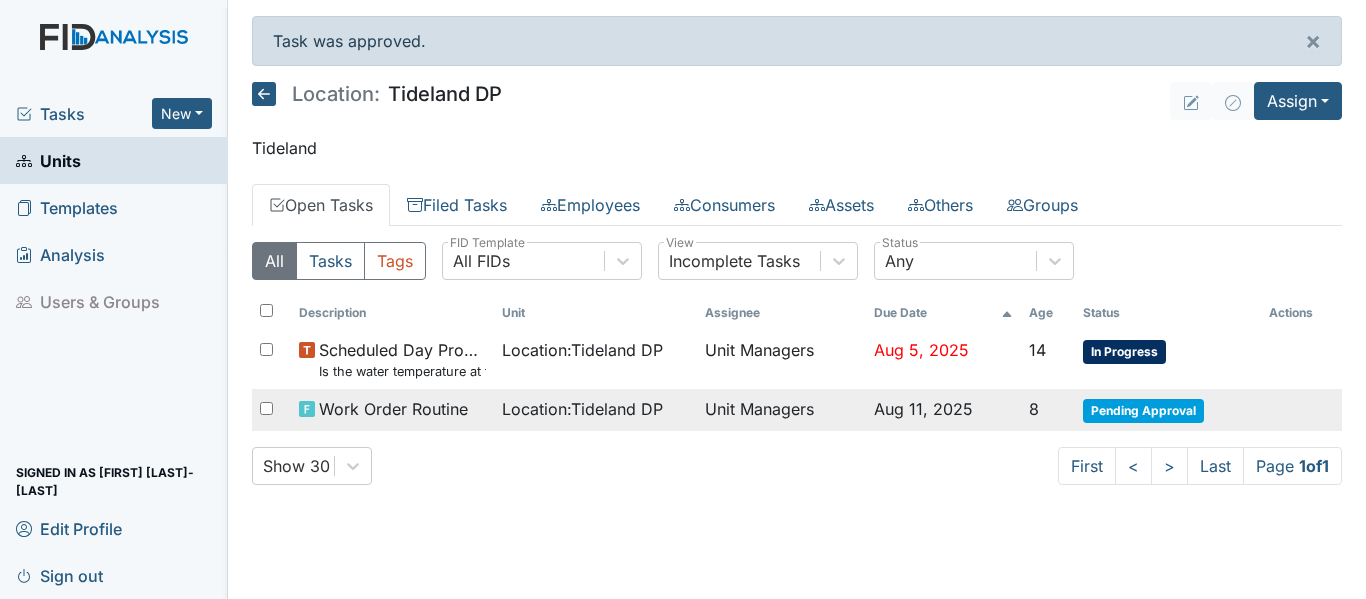 click on "Location :  Tideland DP" at bounding box center (595, 409) 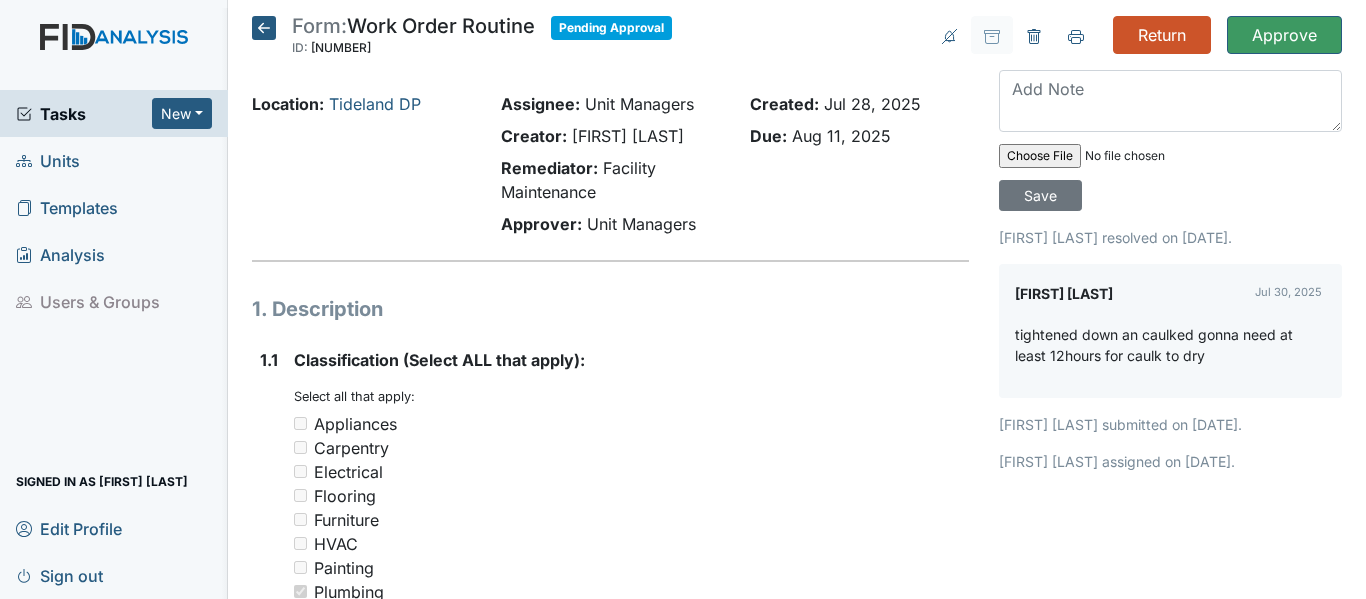 scroll, scrollTop: 0, scrollLeft: 0, axis: both 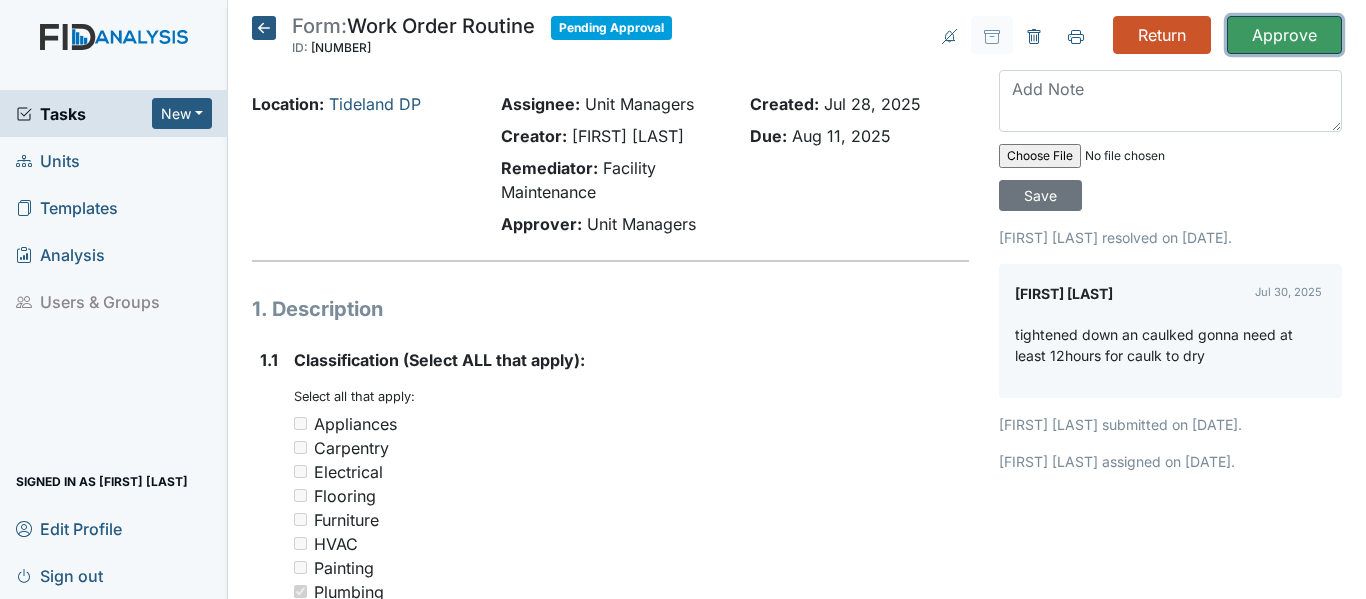 click on "Approve" at bounding box center (1284, 35) 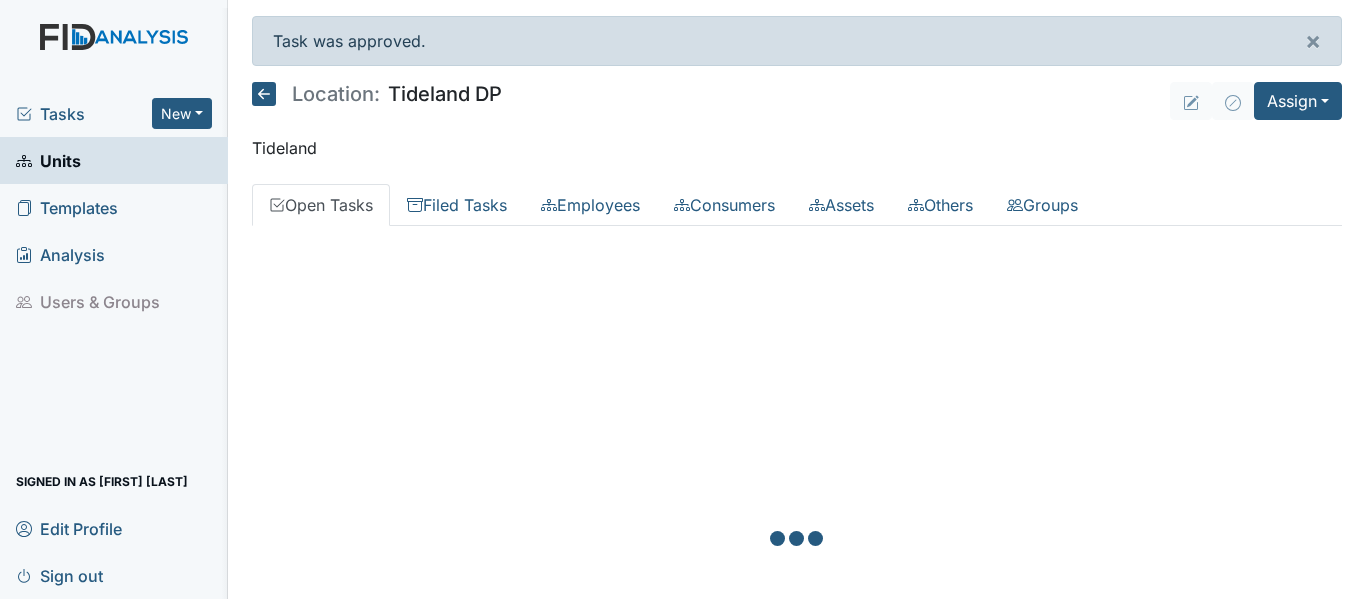 scroll, scrollTop: 0, scrollLeft: 0, axis: both 